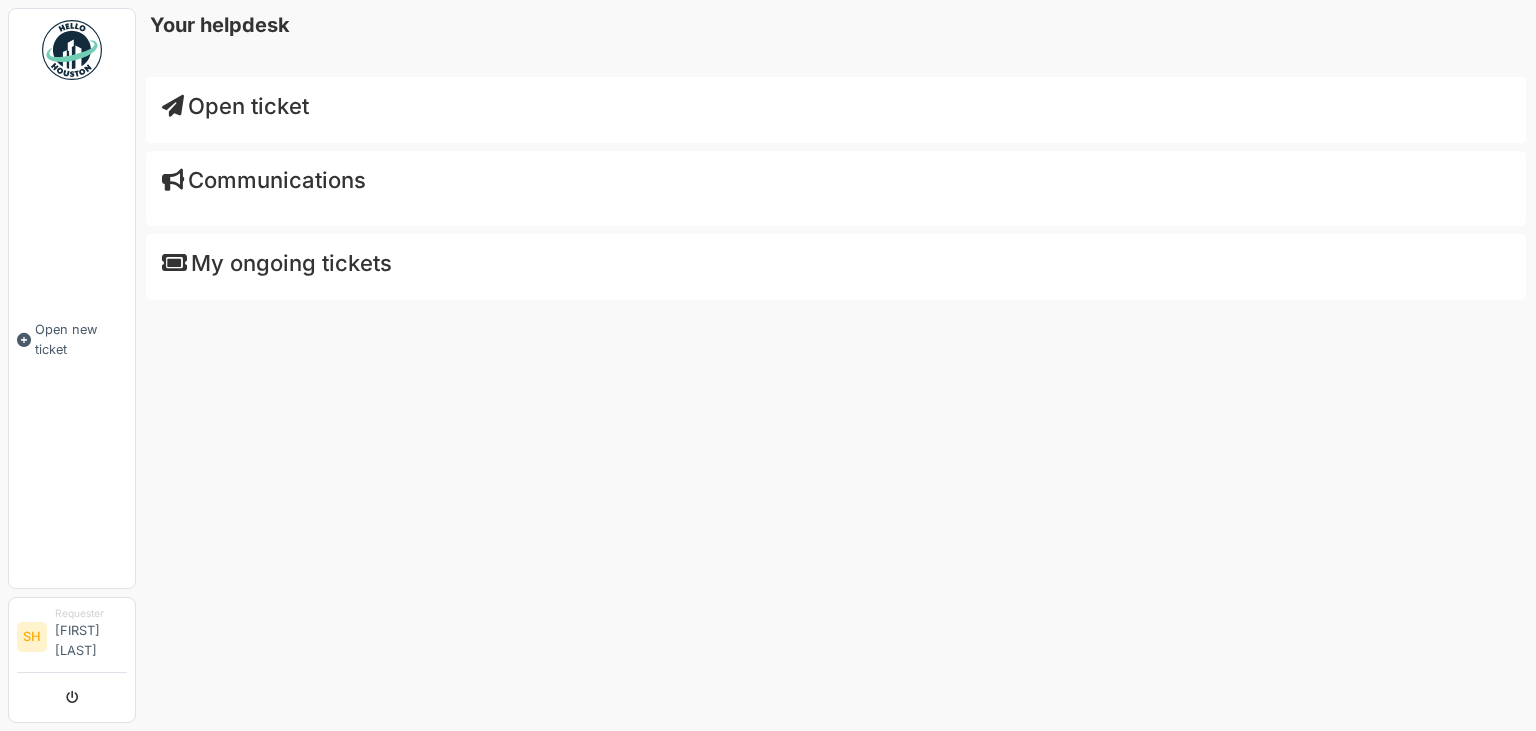 scroll, scrollTop: 0, scrollLeft: 0, axis: both 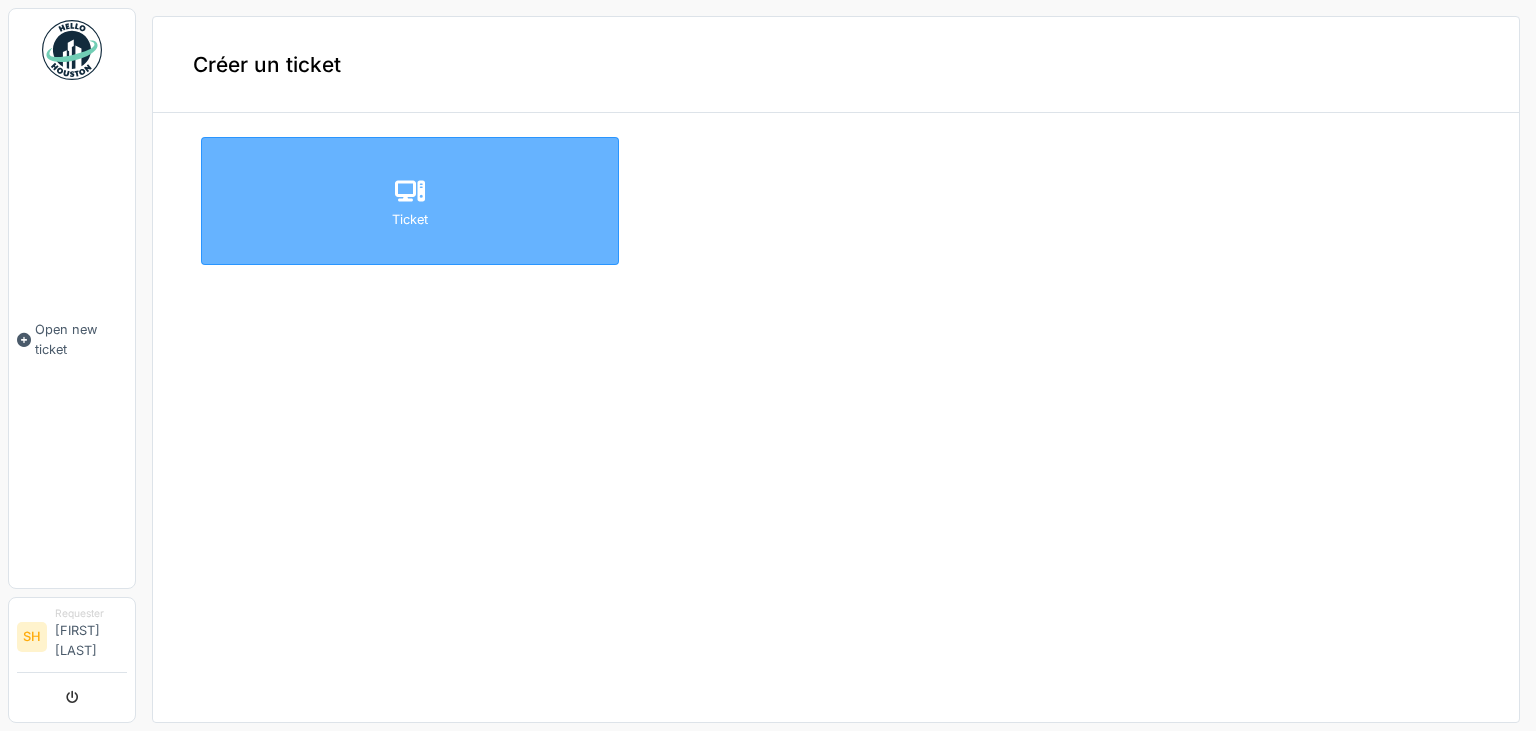 click on "Ticket" at bounding box center [410, 201] 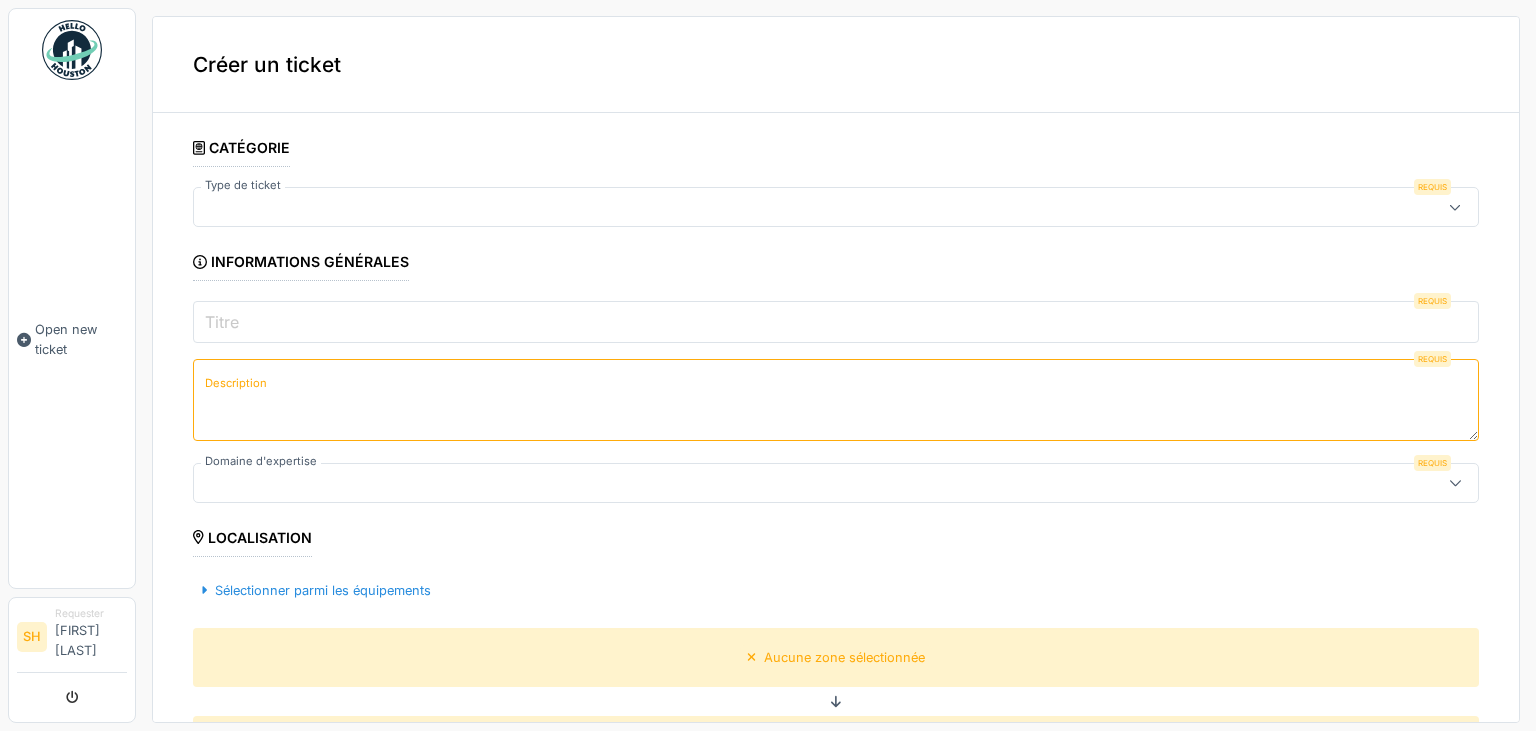 type on "***" 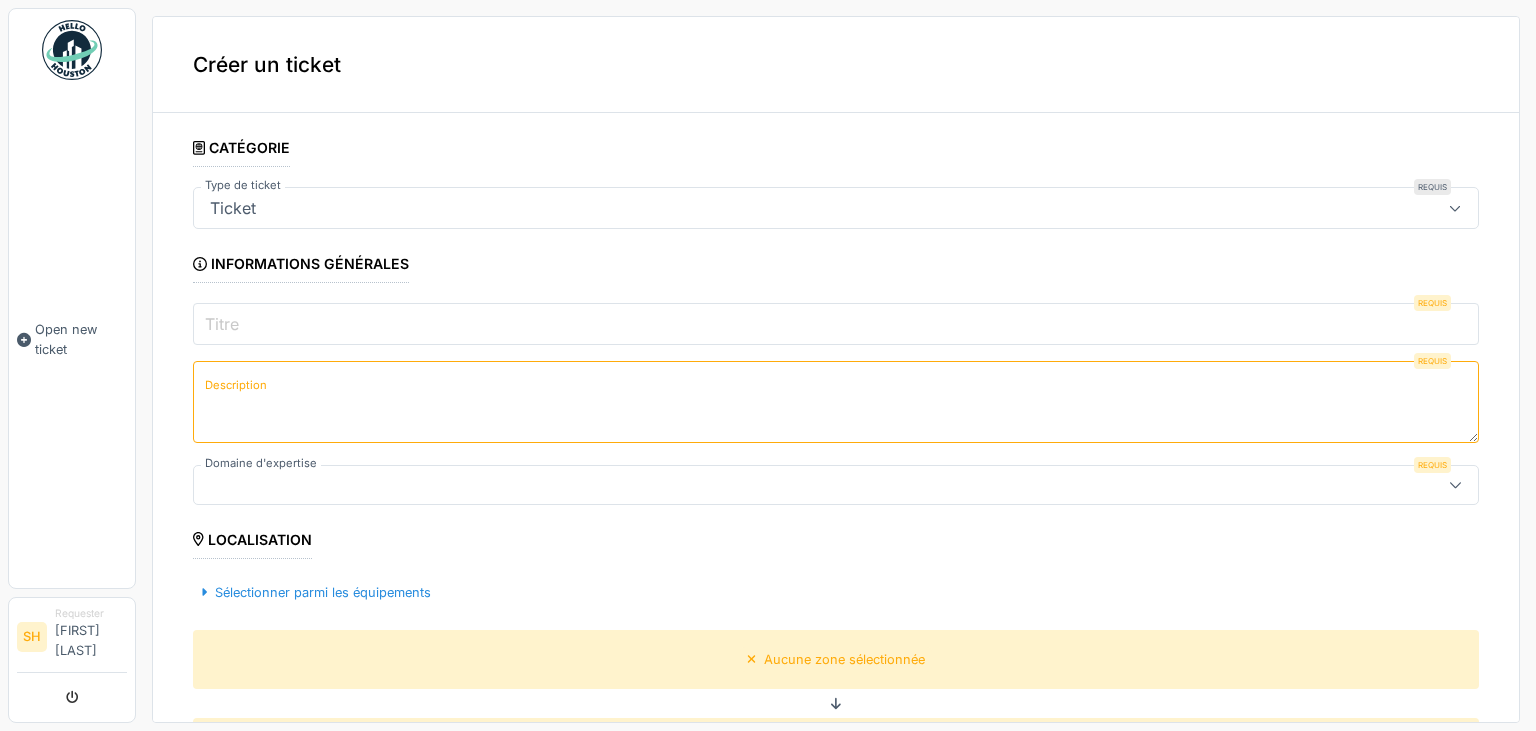 click on "Description" at bounding box center [836, 402] 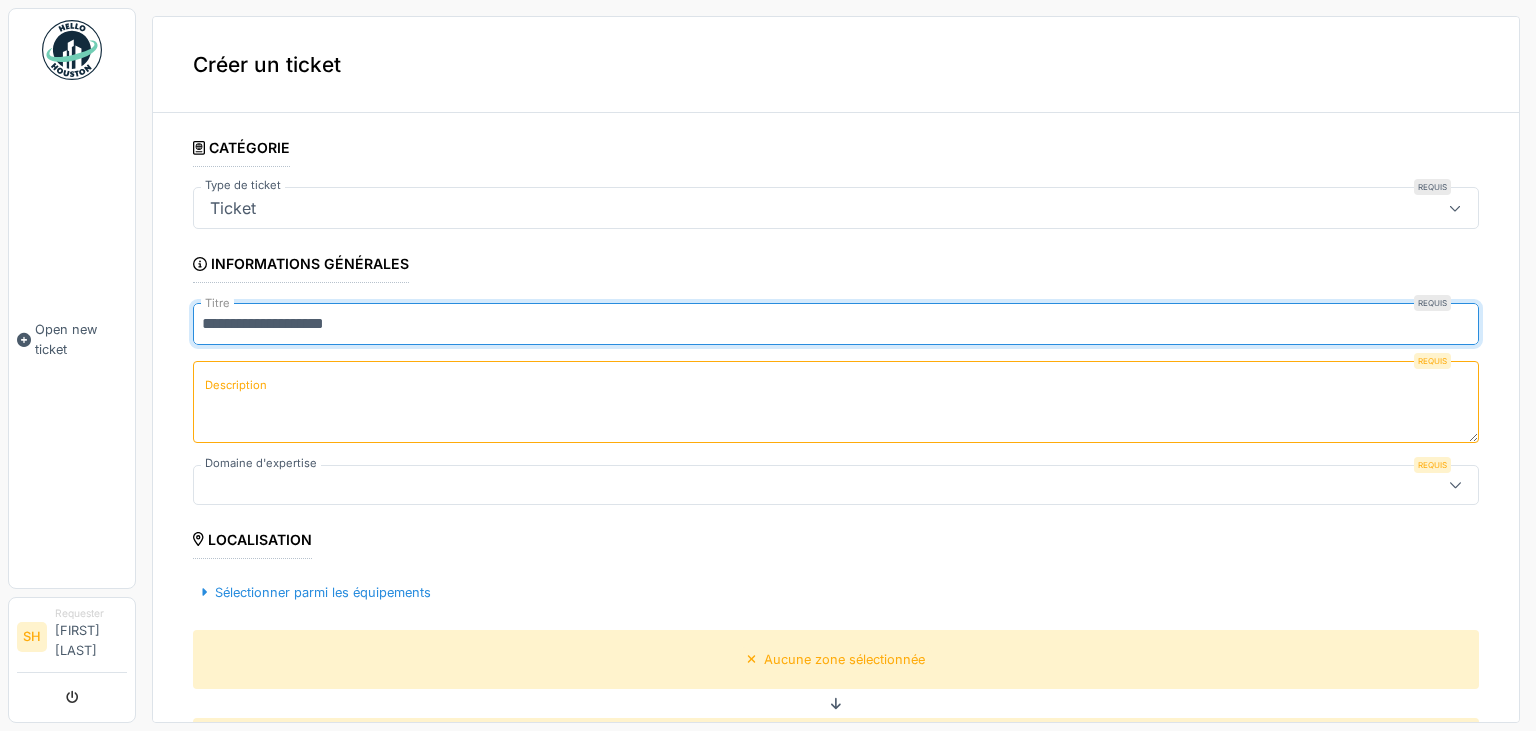 type on "**********" 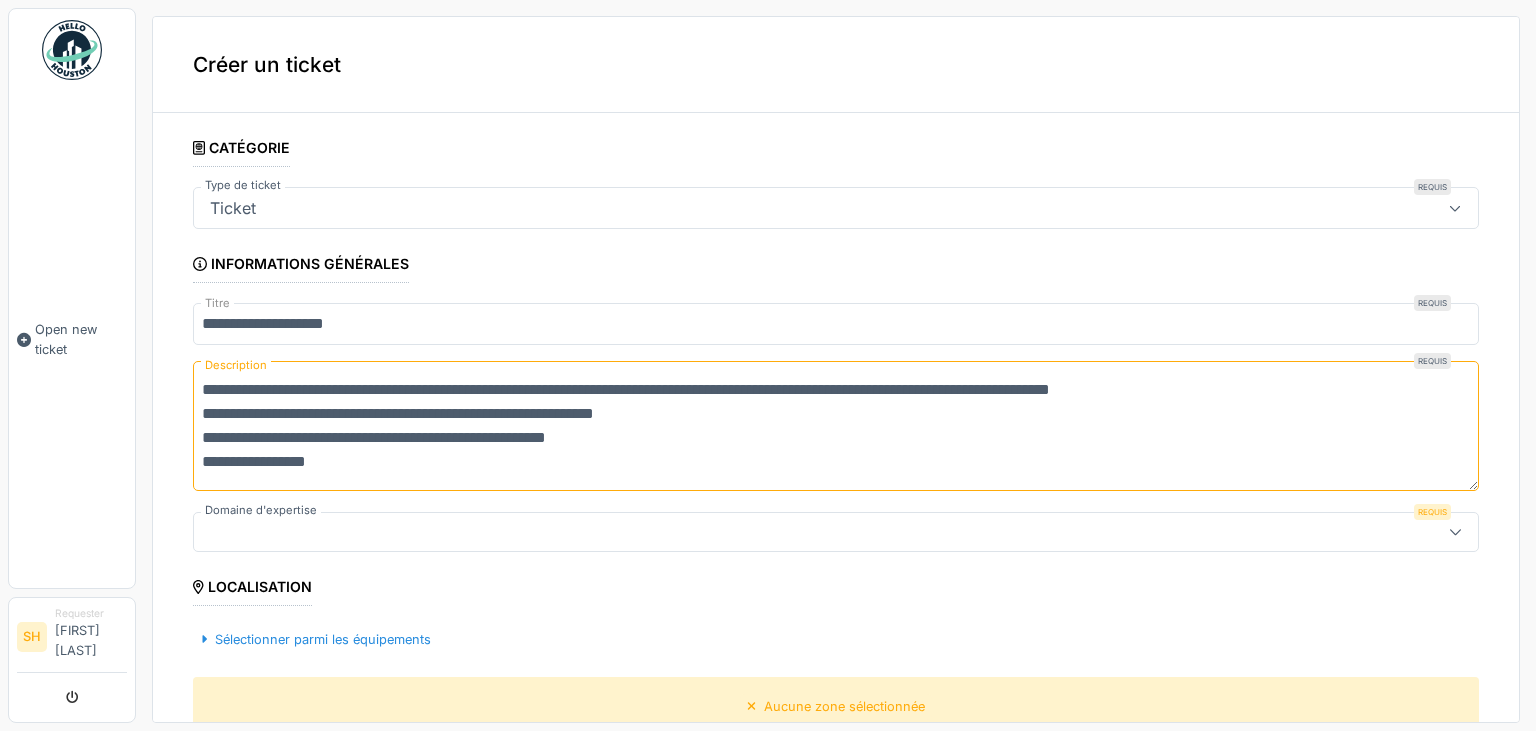 scroll, scrollTop: 0, scrollLeft: 0, axis: both 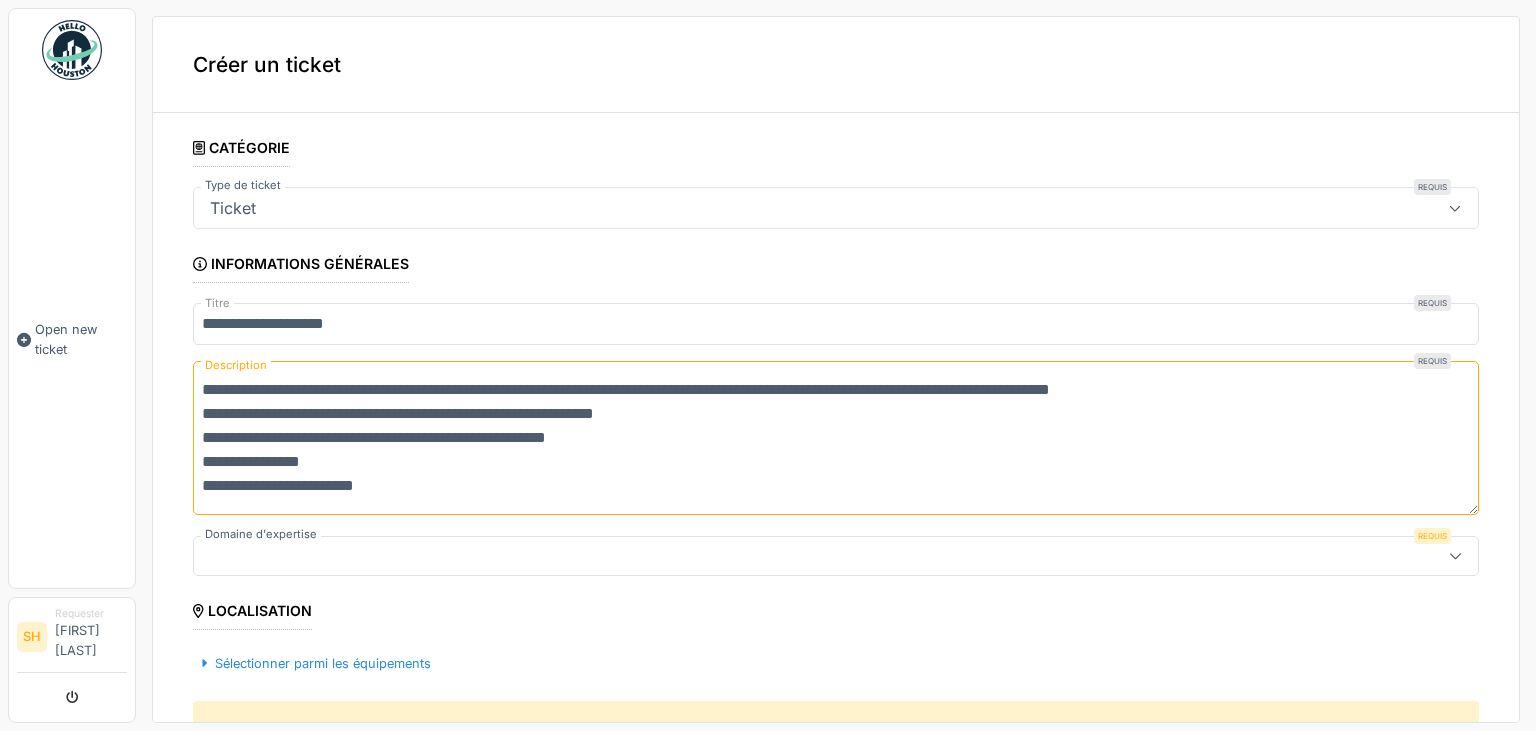 type on "**********" 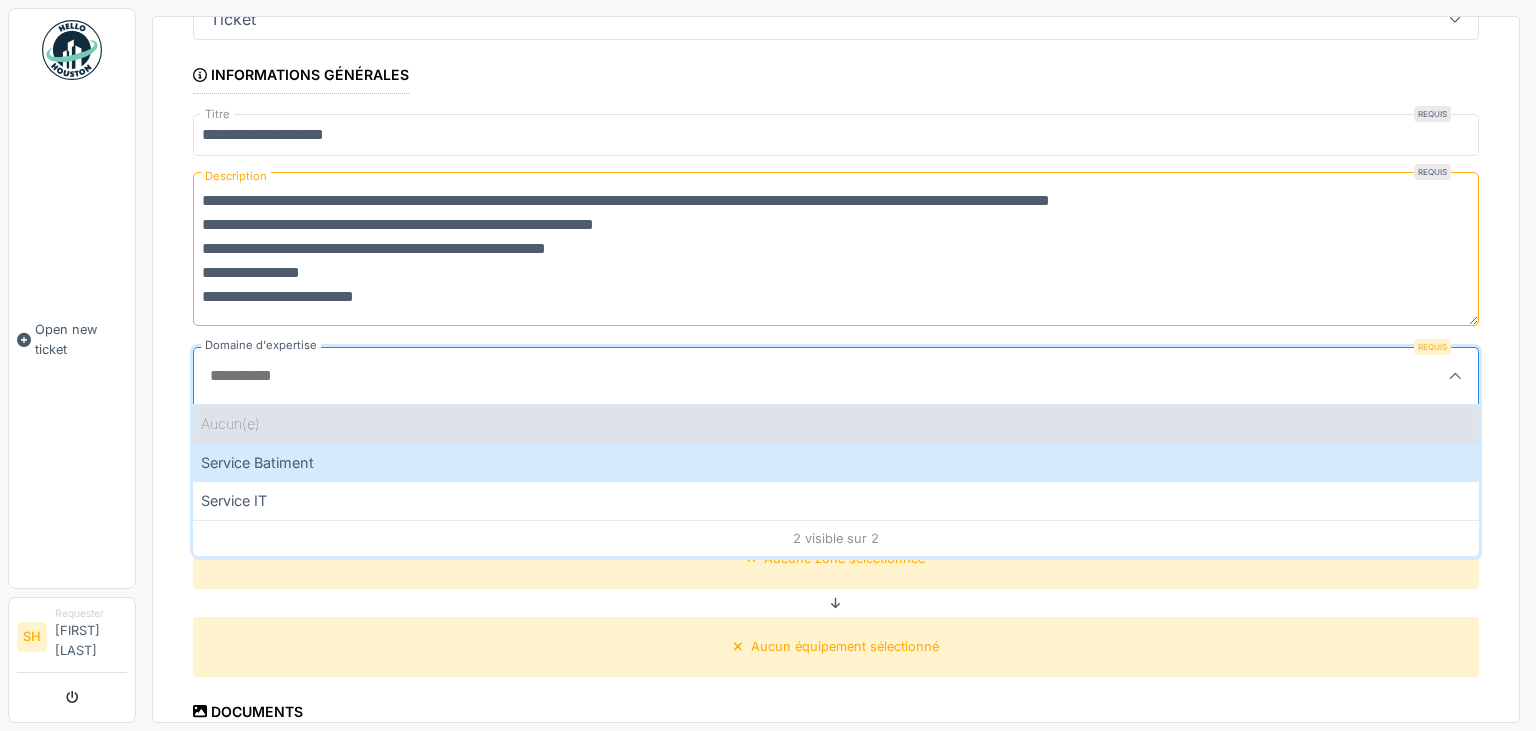scroll, scrollTop: 190, scrollLeft: 0, axis: vertical 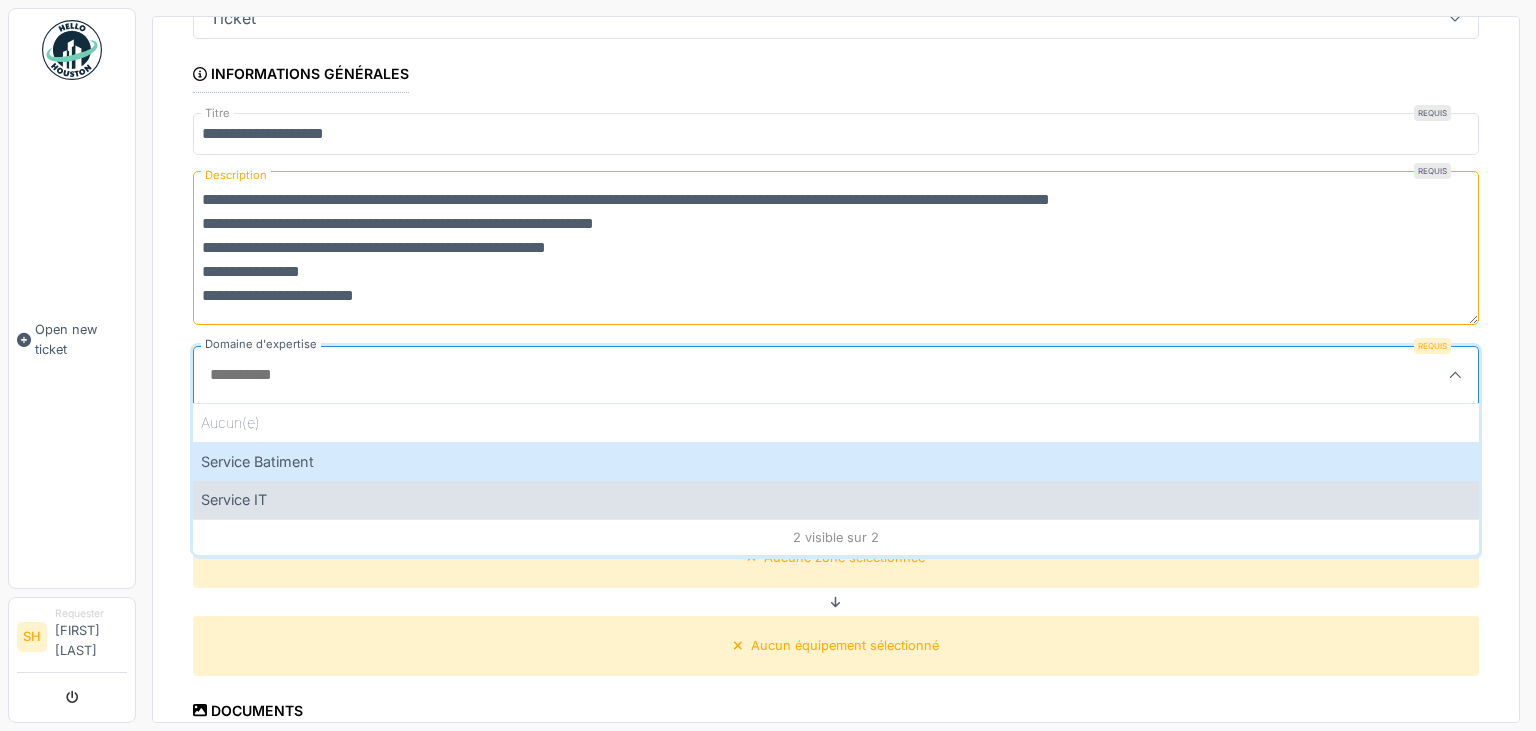 click on "Service IT" at bounding box center [836, 499] 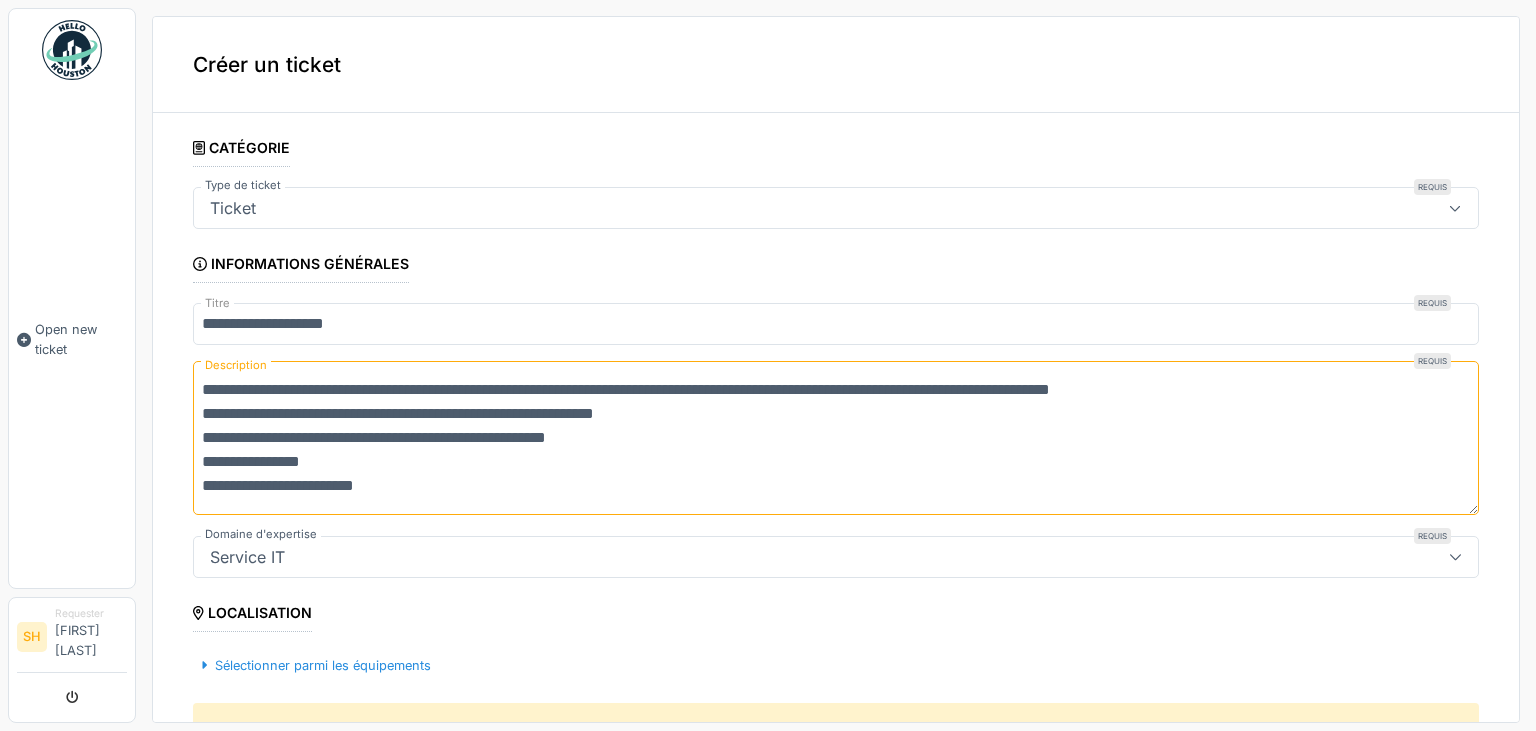 scroll, scrollTop: 0, scrollLeft: 0, axis: both 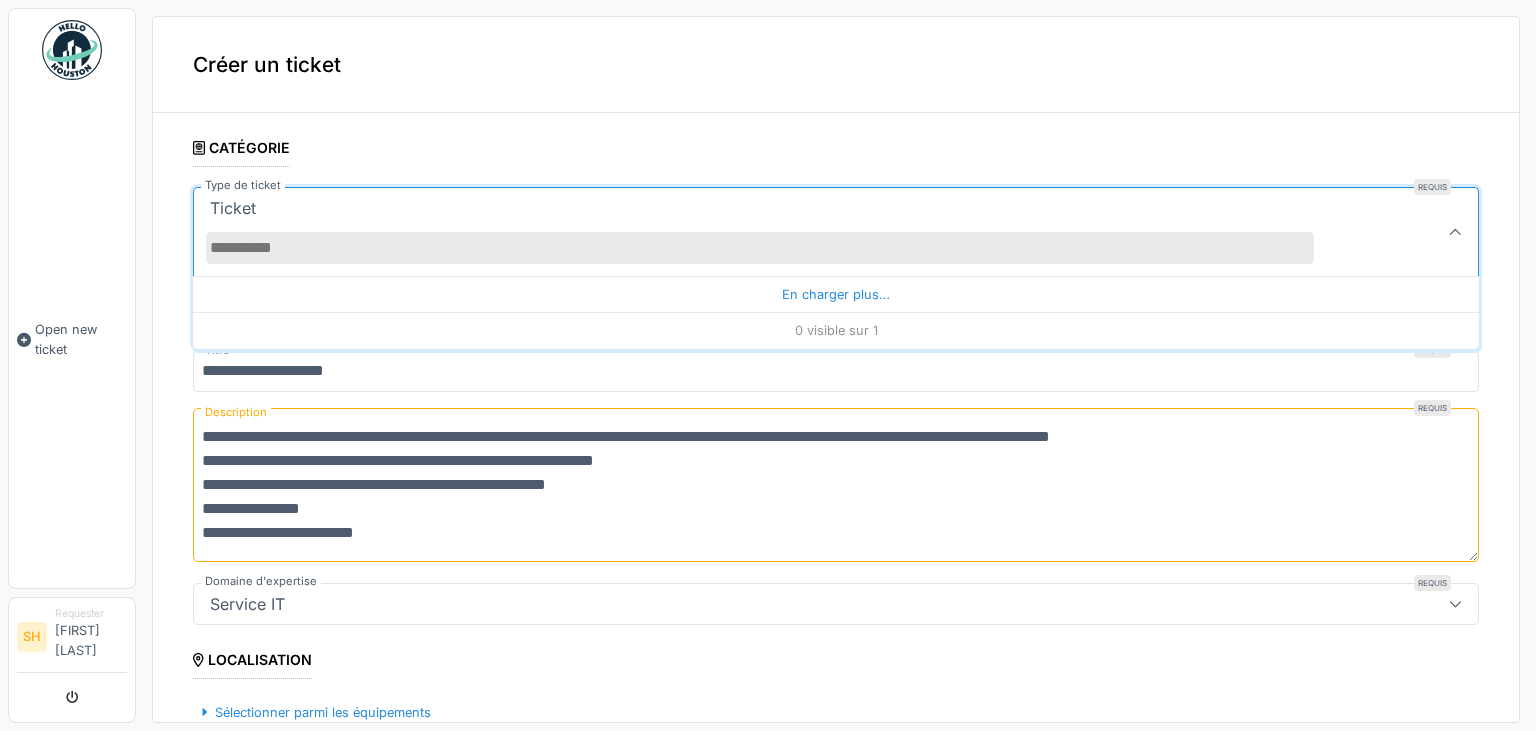 click on "0 visible sur 1" at bounding box center [836, 330] 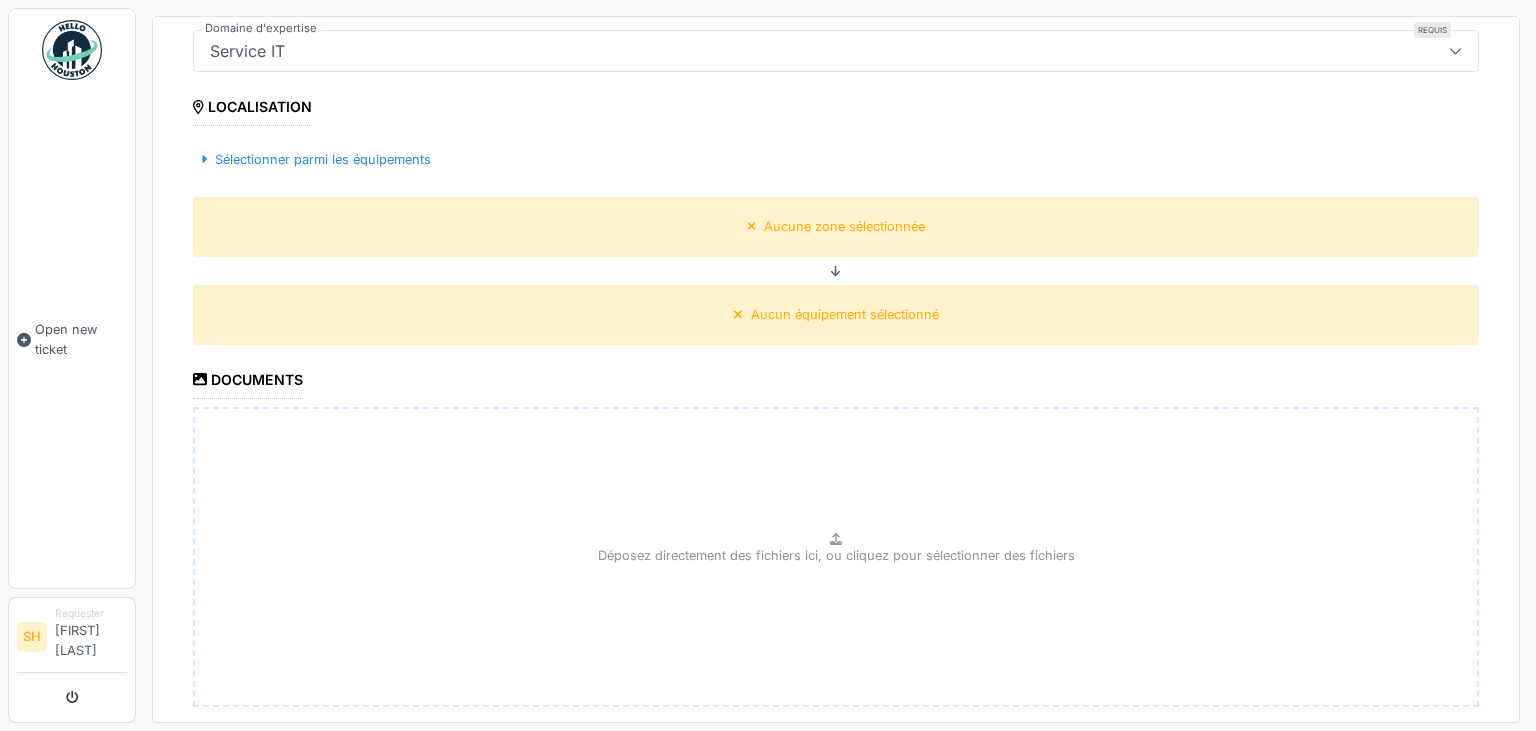 scroll, scrollTop: 613, scrollLeft: 0, axis: vertical 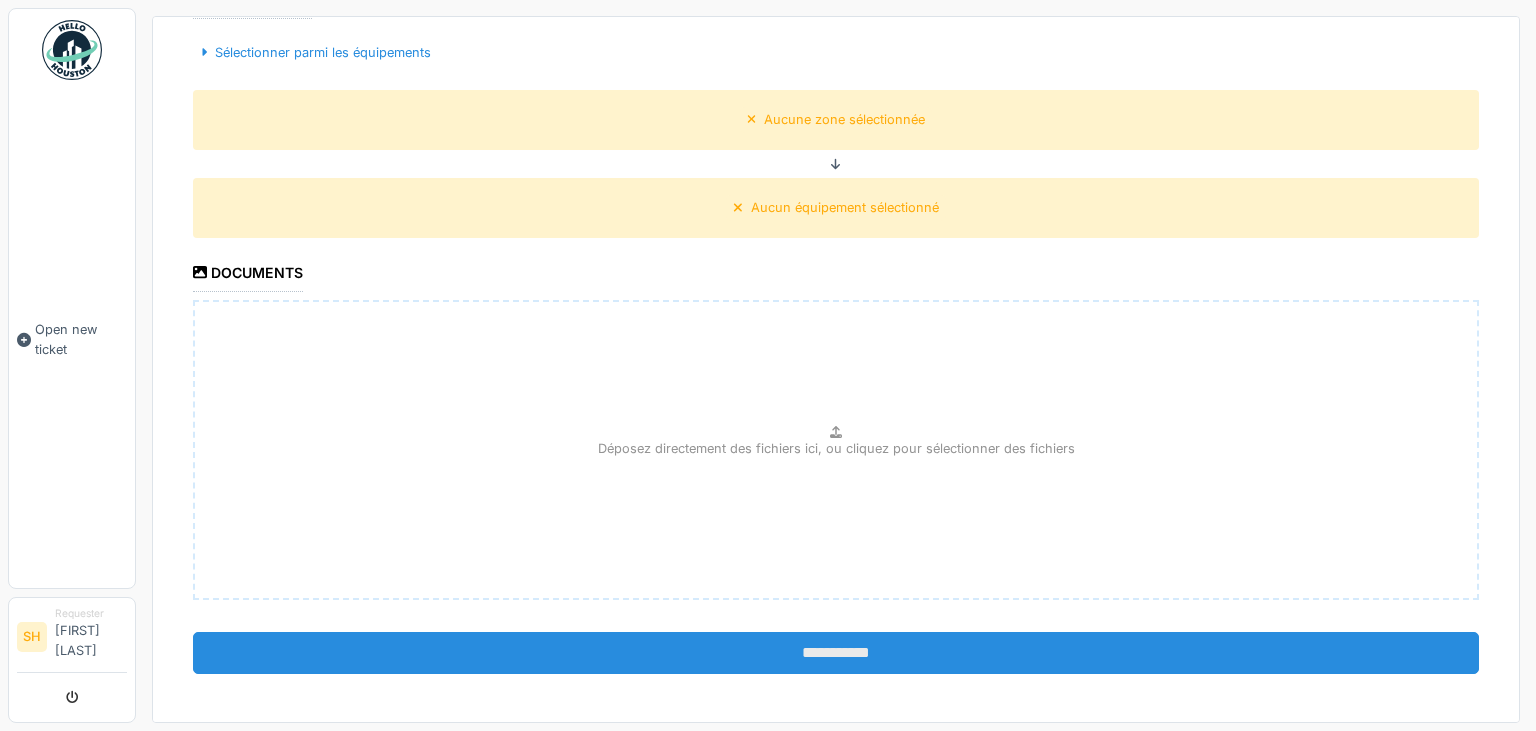 click on "**********" at bounding box center [836, 653] 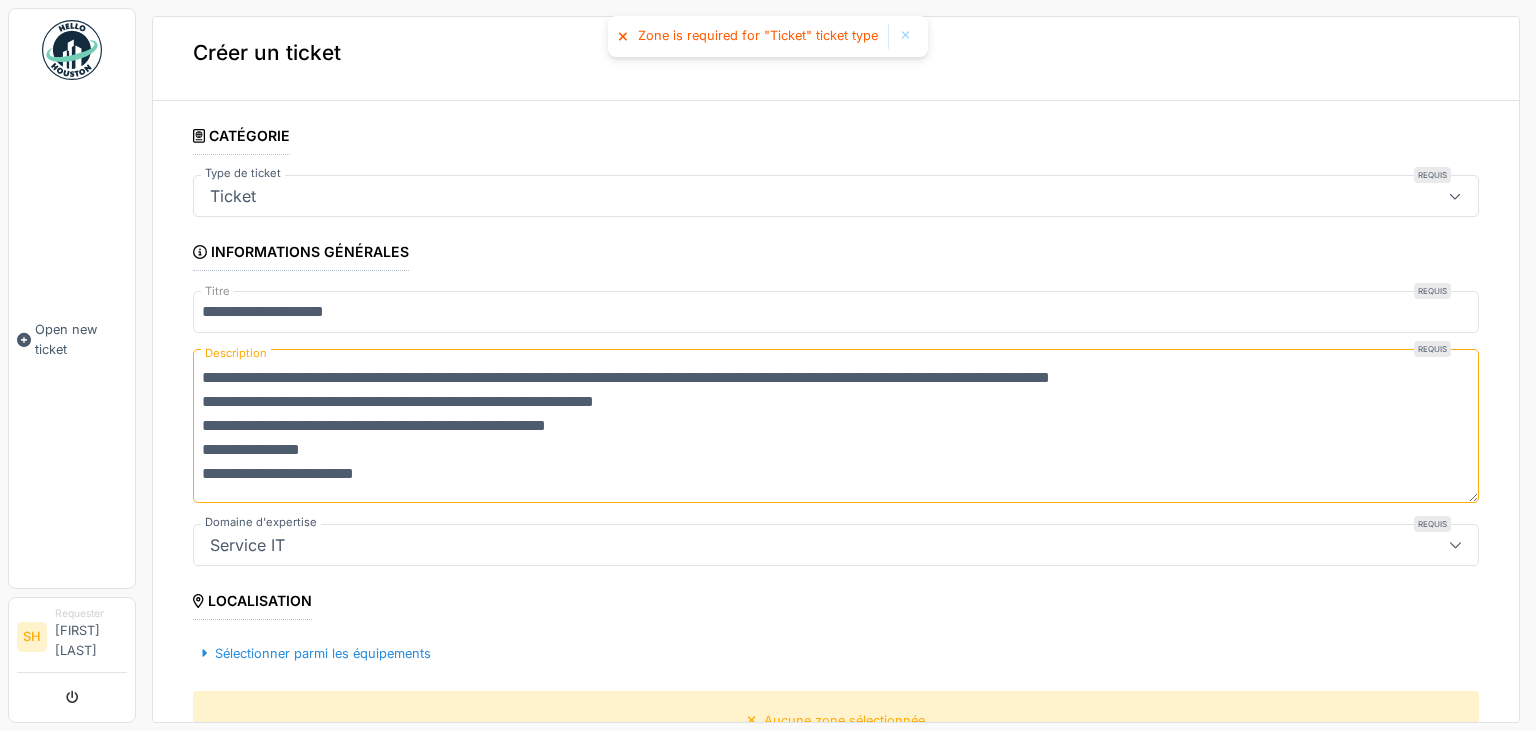 scroll, scrollTop: 0, scrollLeft: 0, axis: both 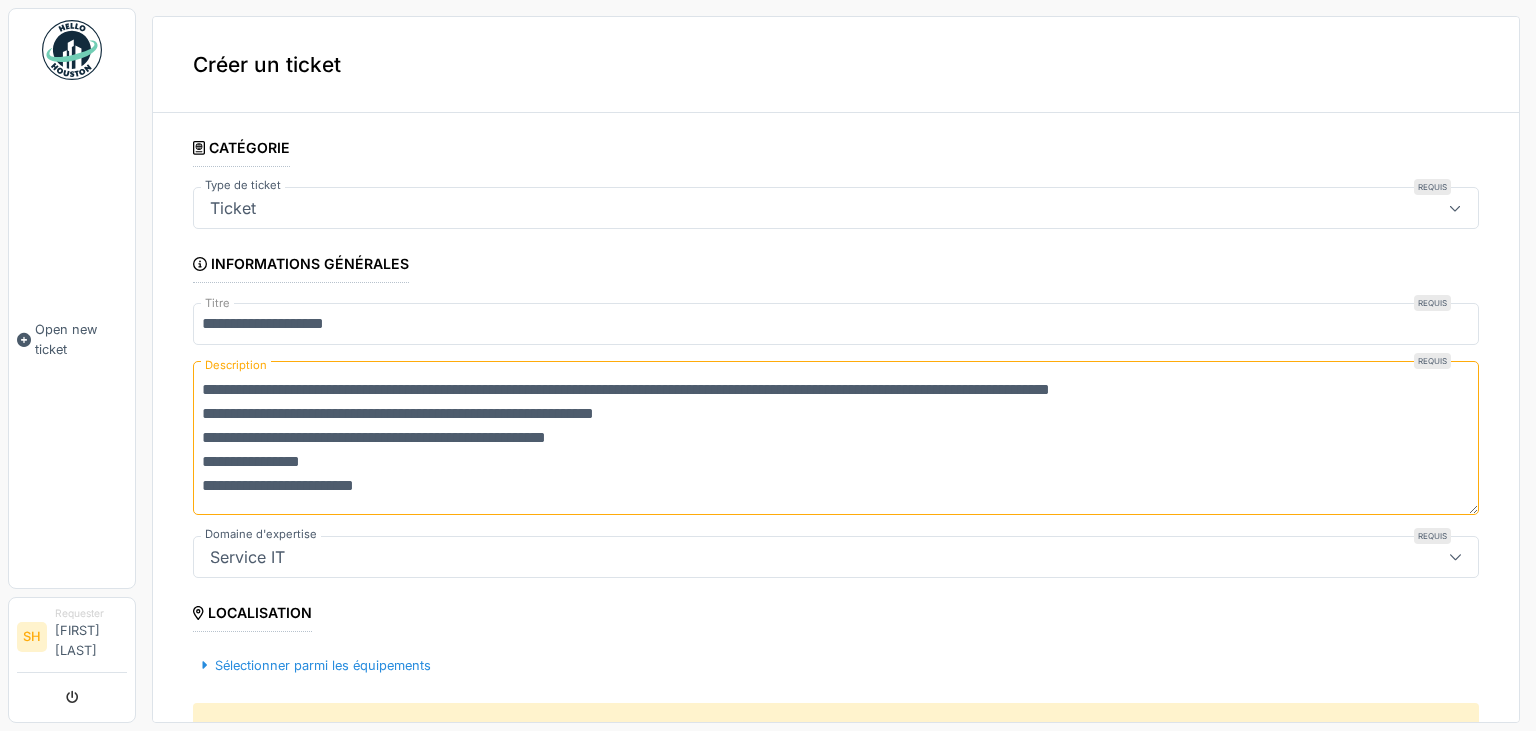 click 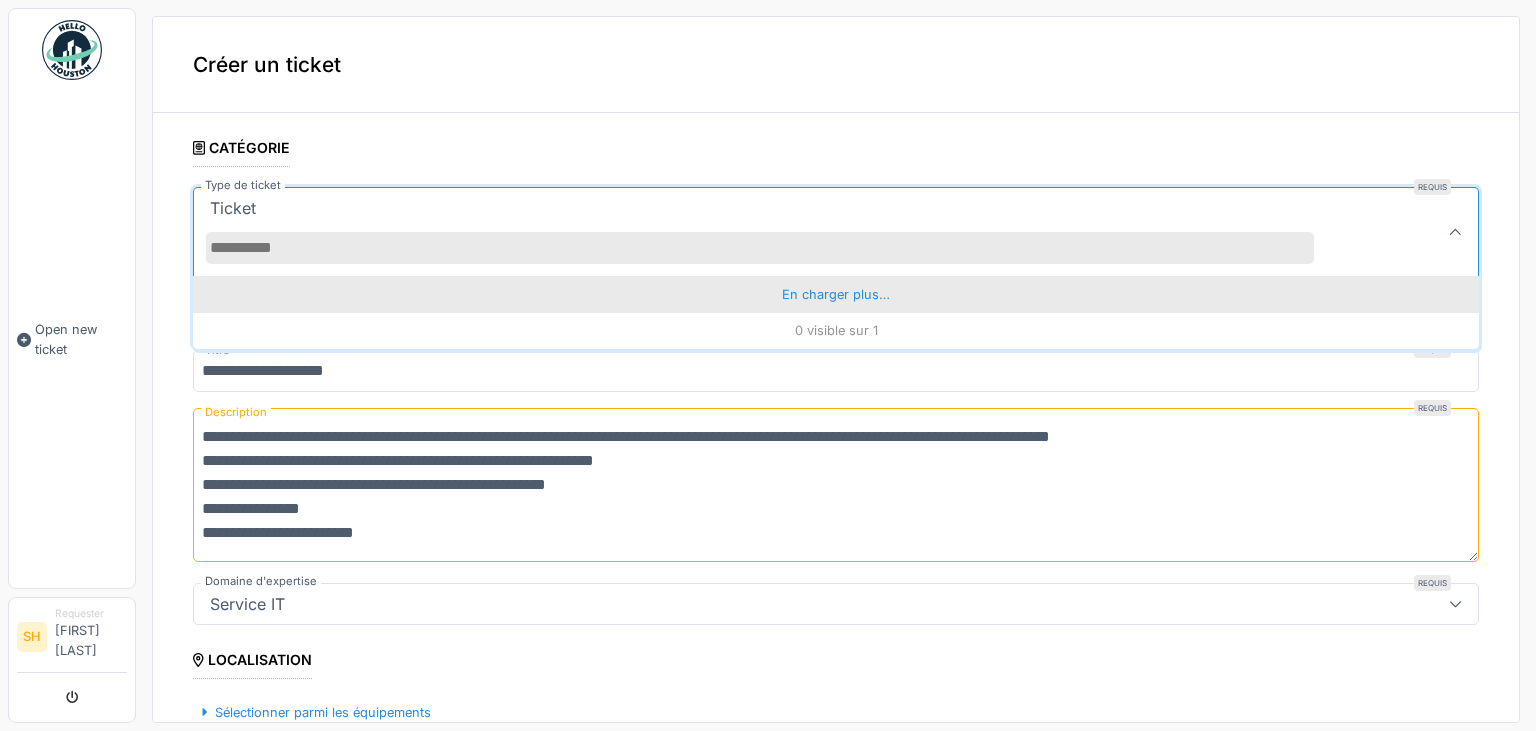 click on "En charger plus…" at bounding box center [836, 294] 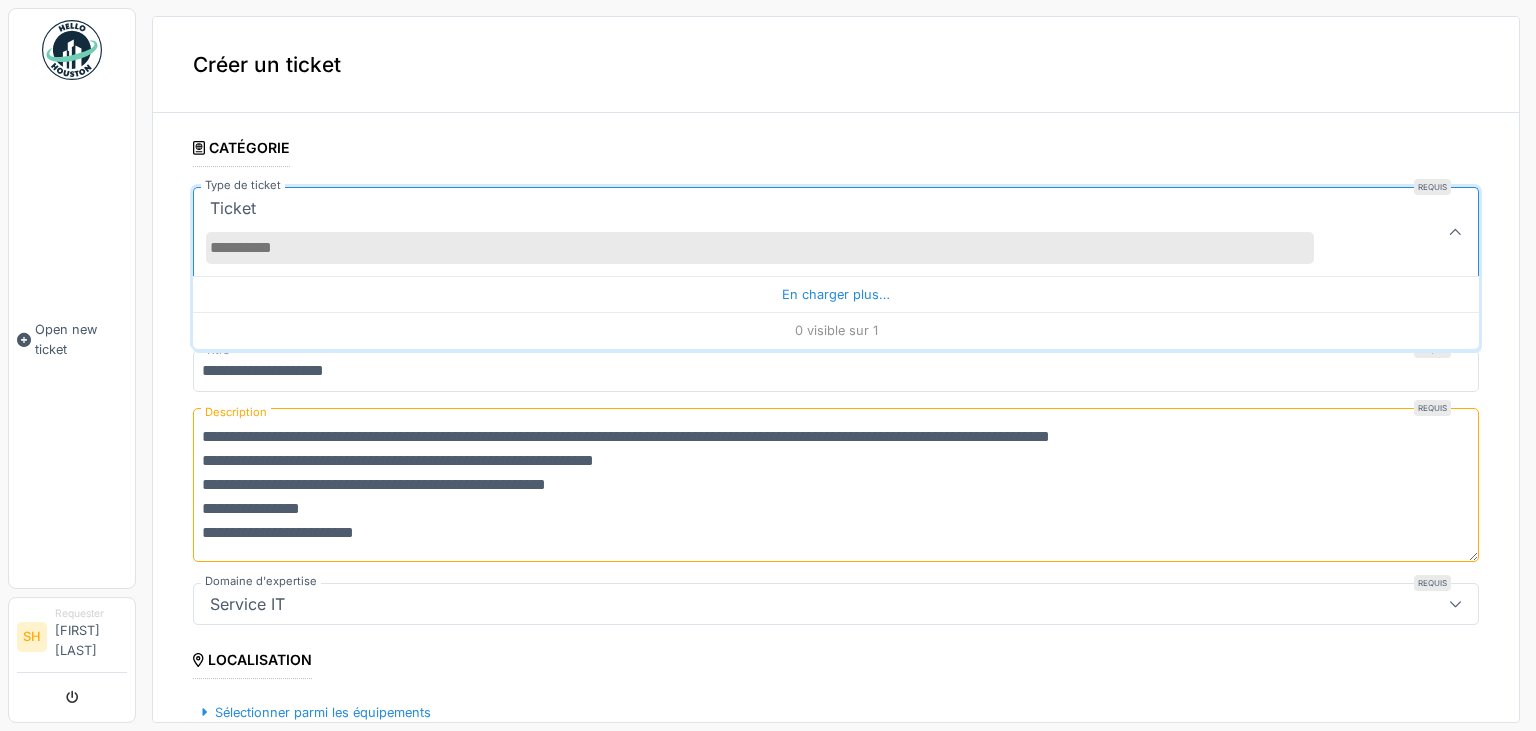 click on "Type de ticket" at bounding box center (760, 248) 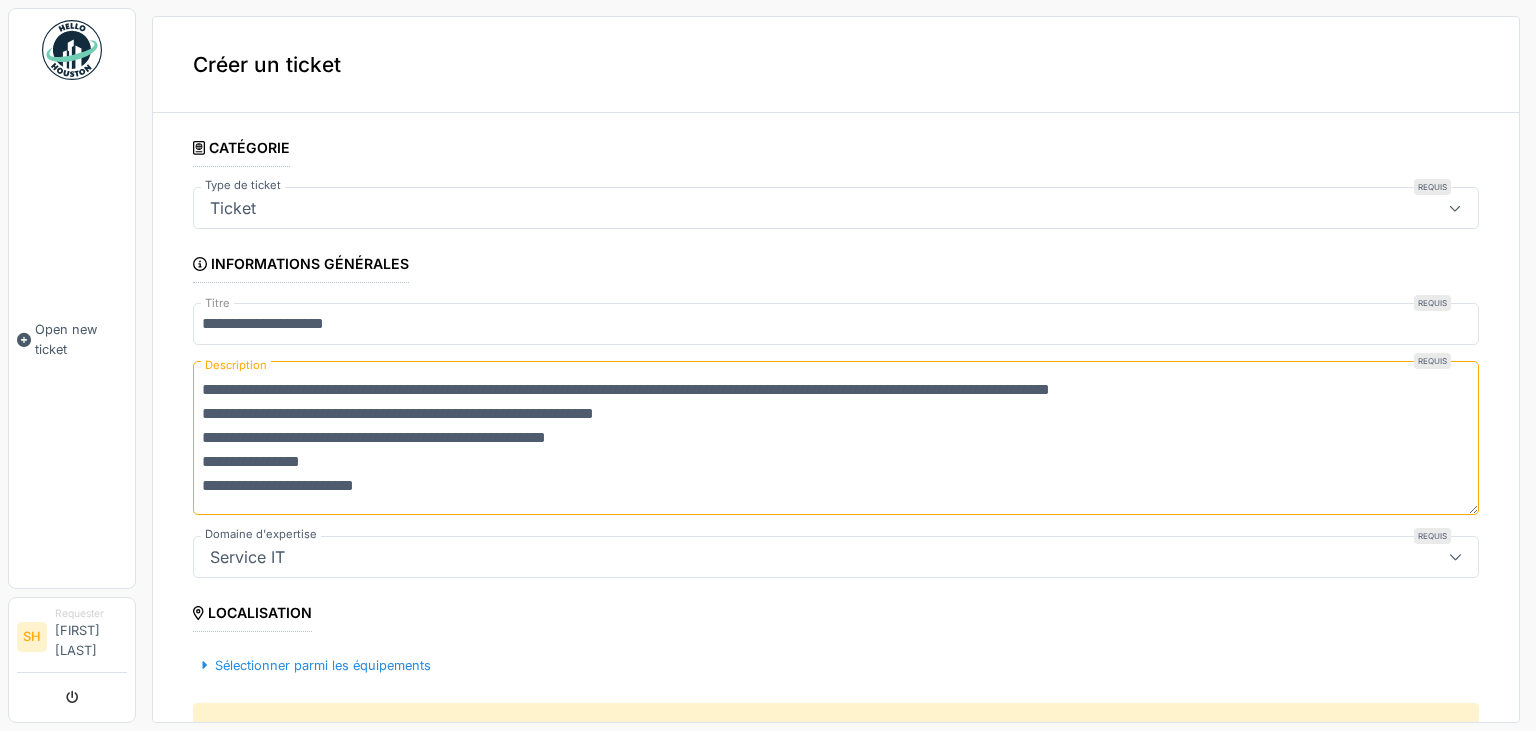 click on "Ticket" at bounding box center (233, 208) 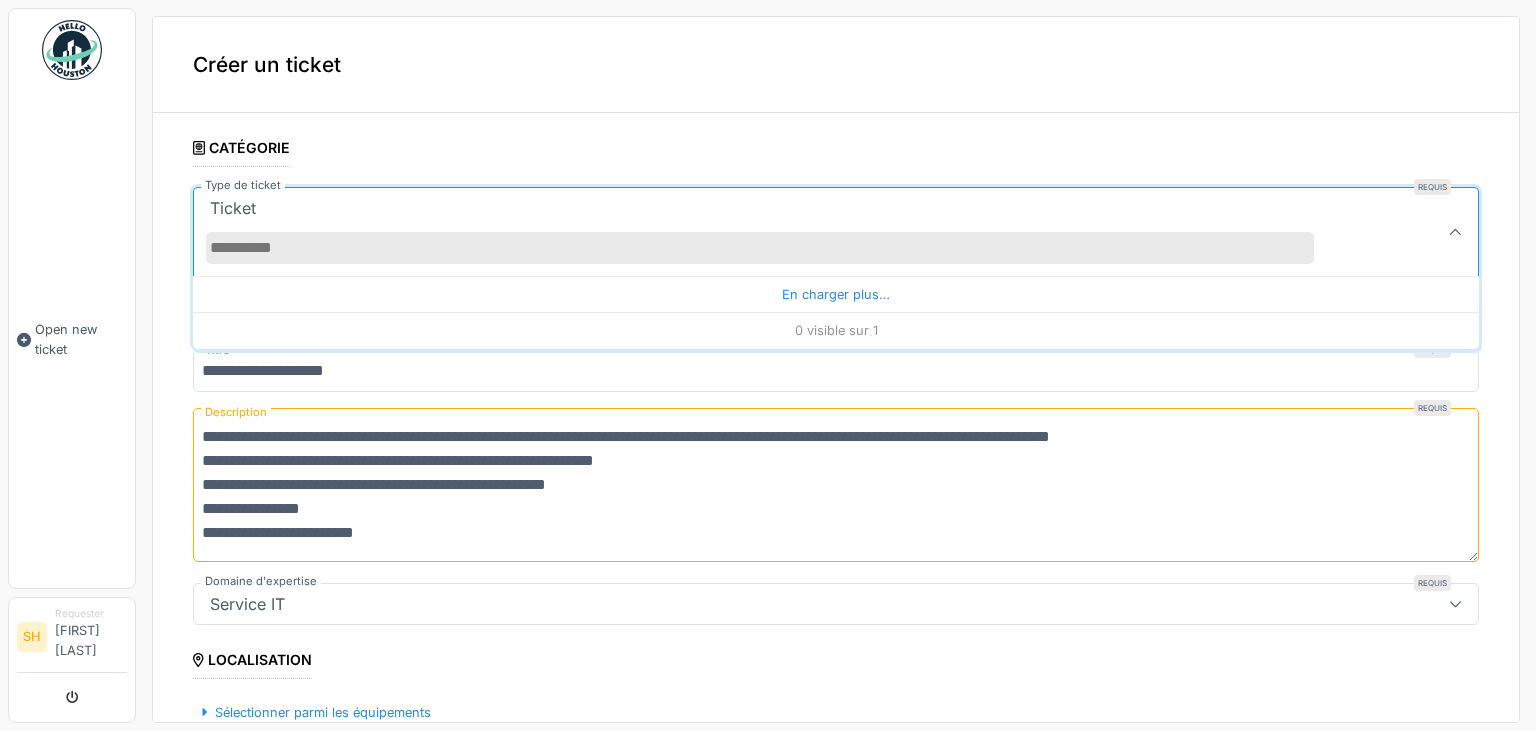 click on "Ticket" at bounding box center (233, 208) 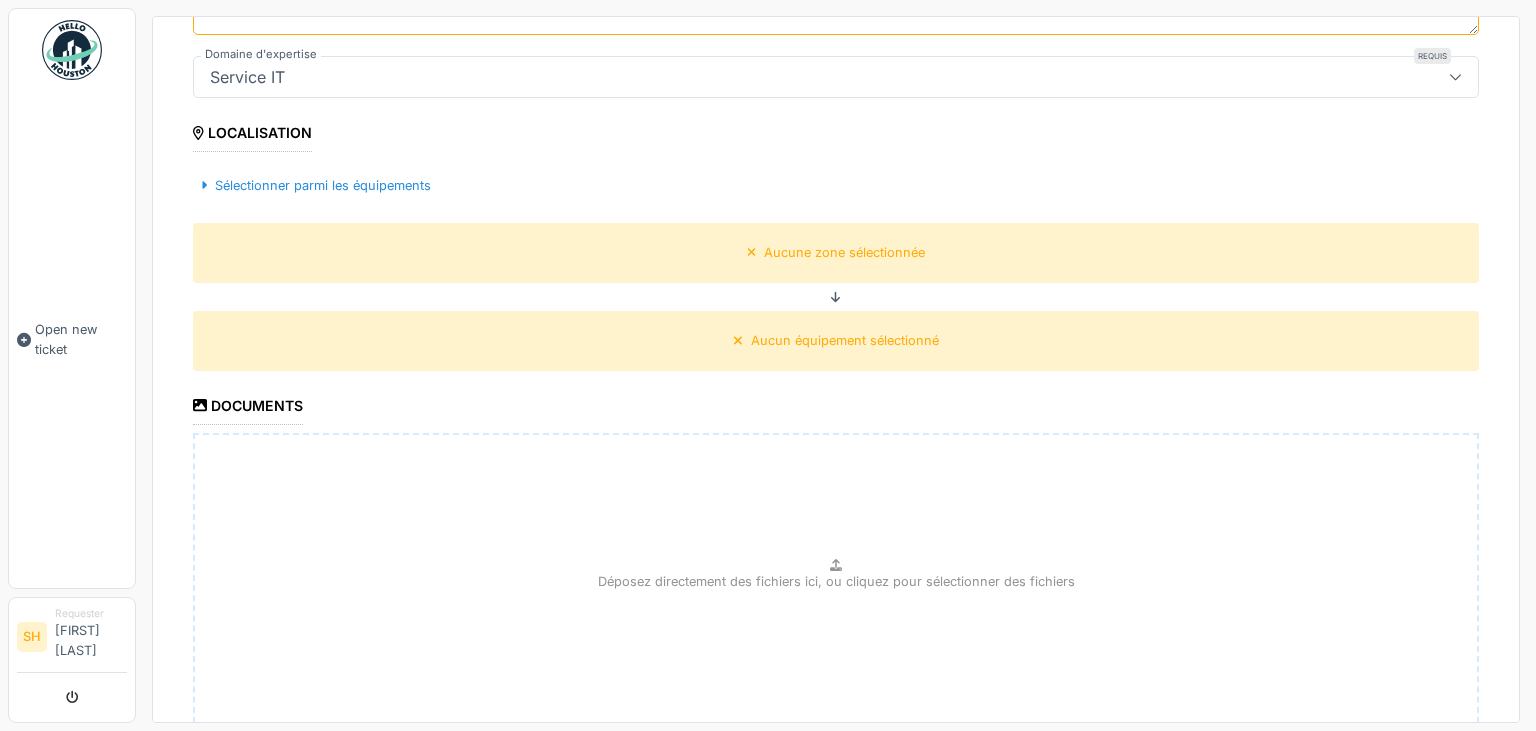 scroll, scrollTop: 613, scrollLeft: 0, axis: vertical 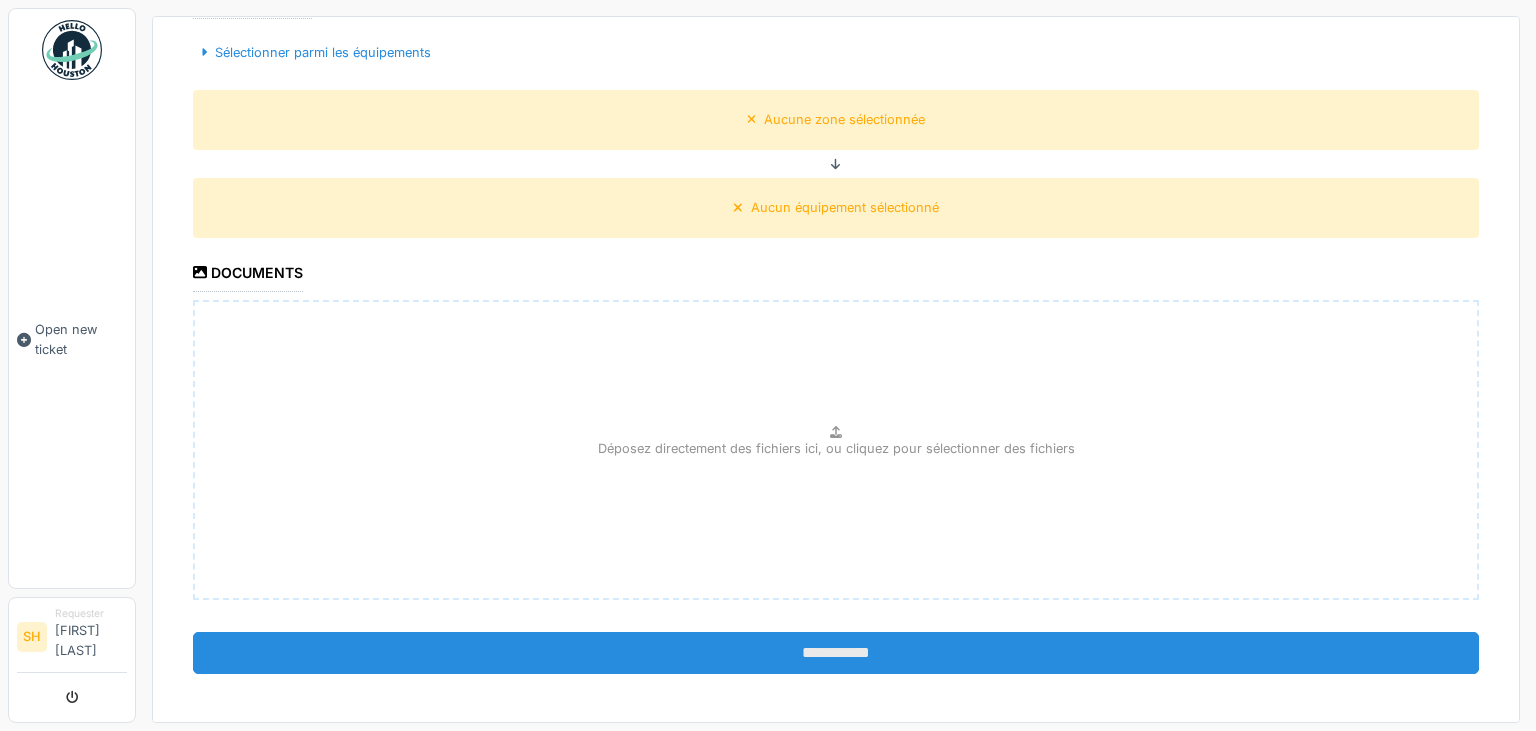 click on "**********" at bounding box center [836, 653] 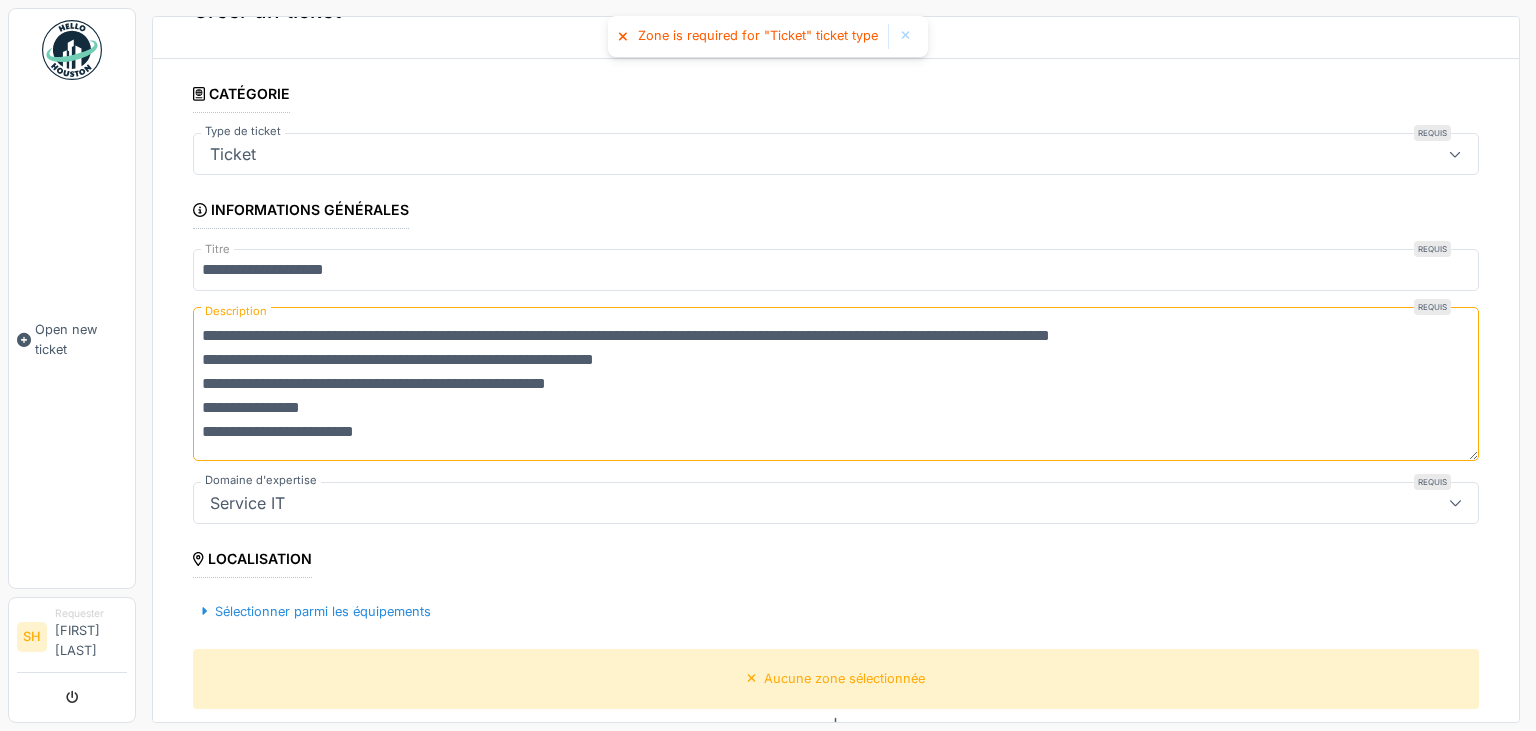 scroll, scrollTop: 0, scrollLeft: 0, axis: both 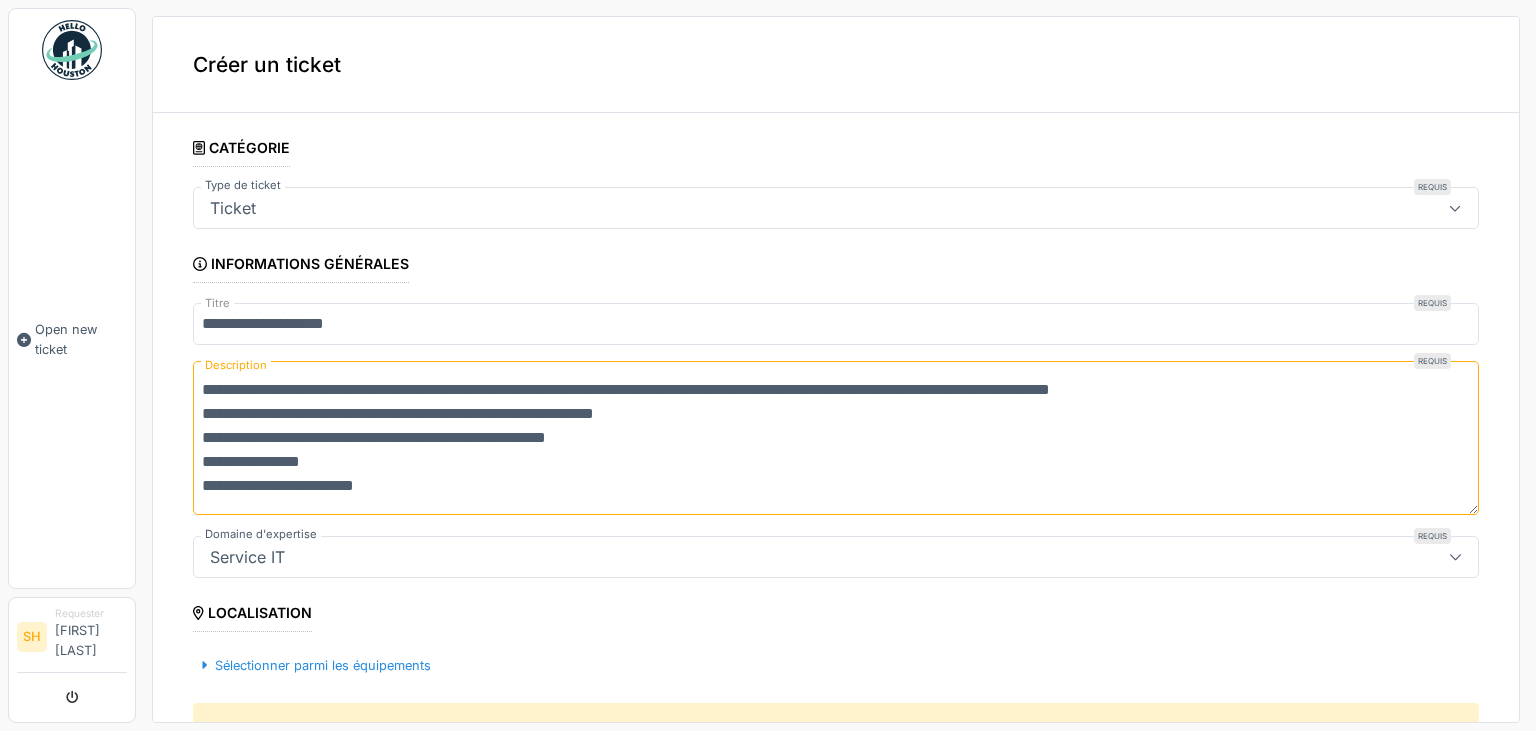 click on "Ticket" at bounding box center (772, 208) 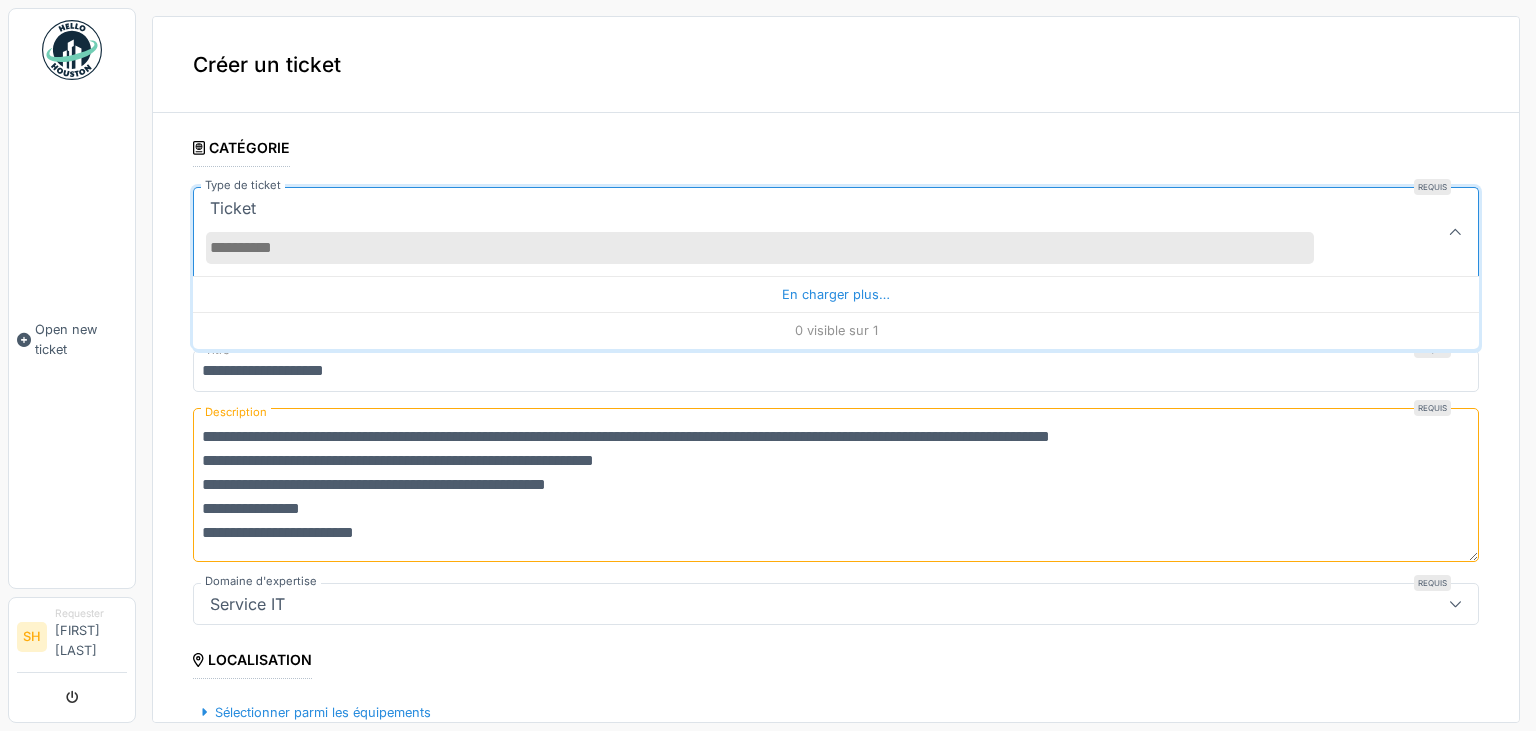 click on "**********" at bounding box center (836, 485) 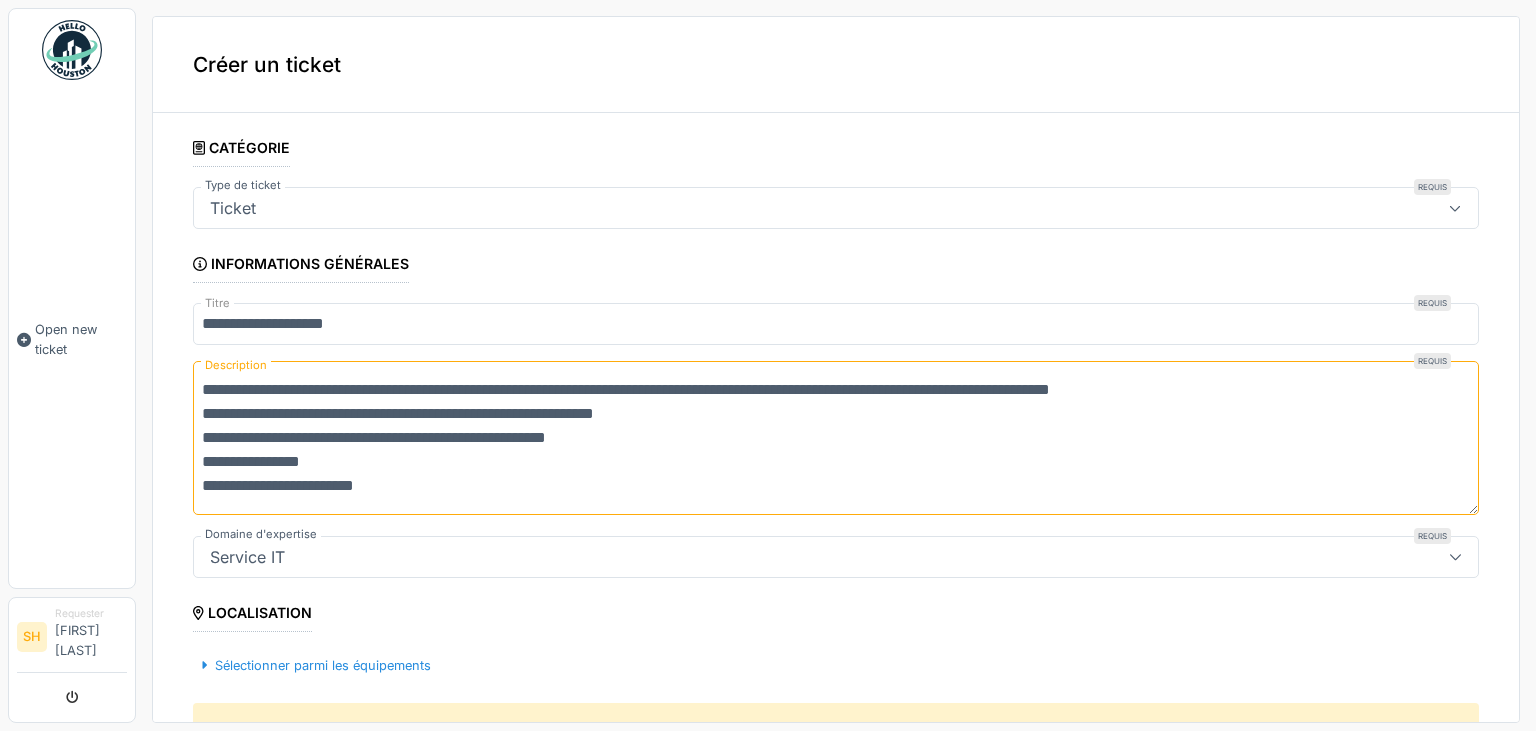 click on "**********" at bounding box center (836, 438) 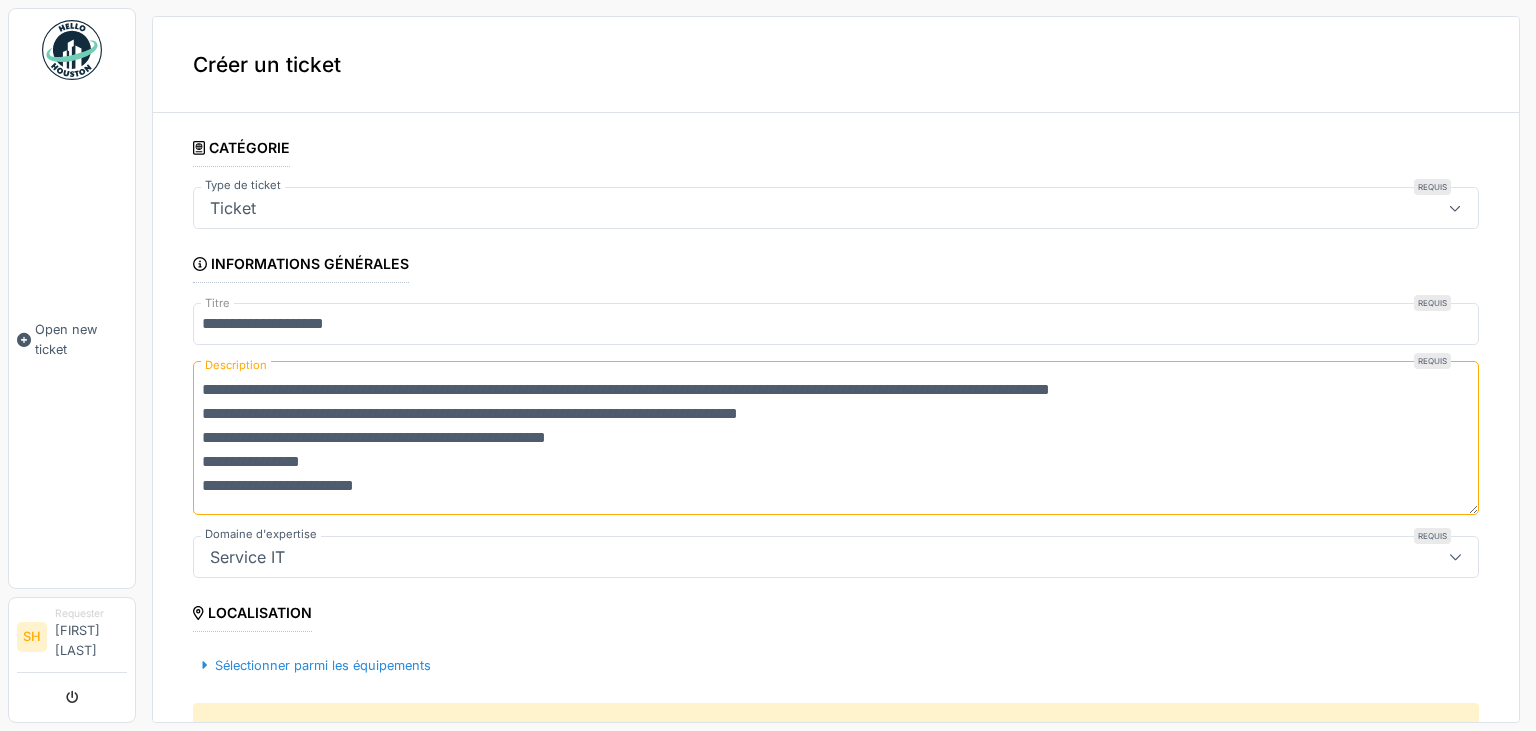 type on "**********" 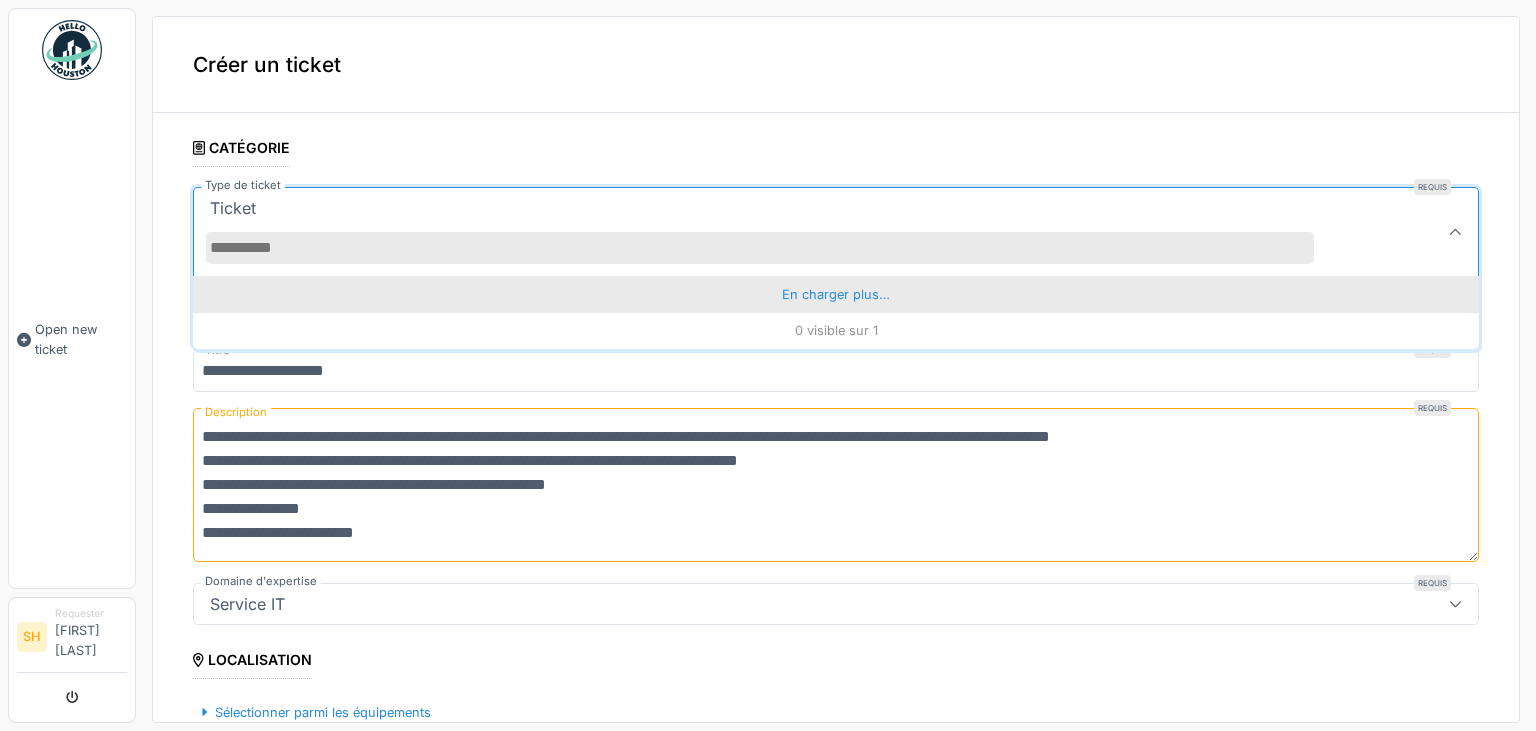 click on "En charger plus…" at bounding box center (836, 294) 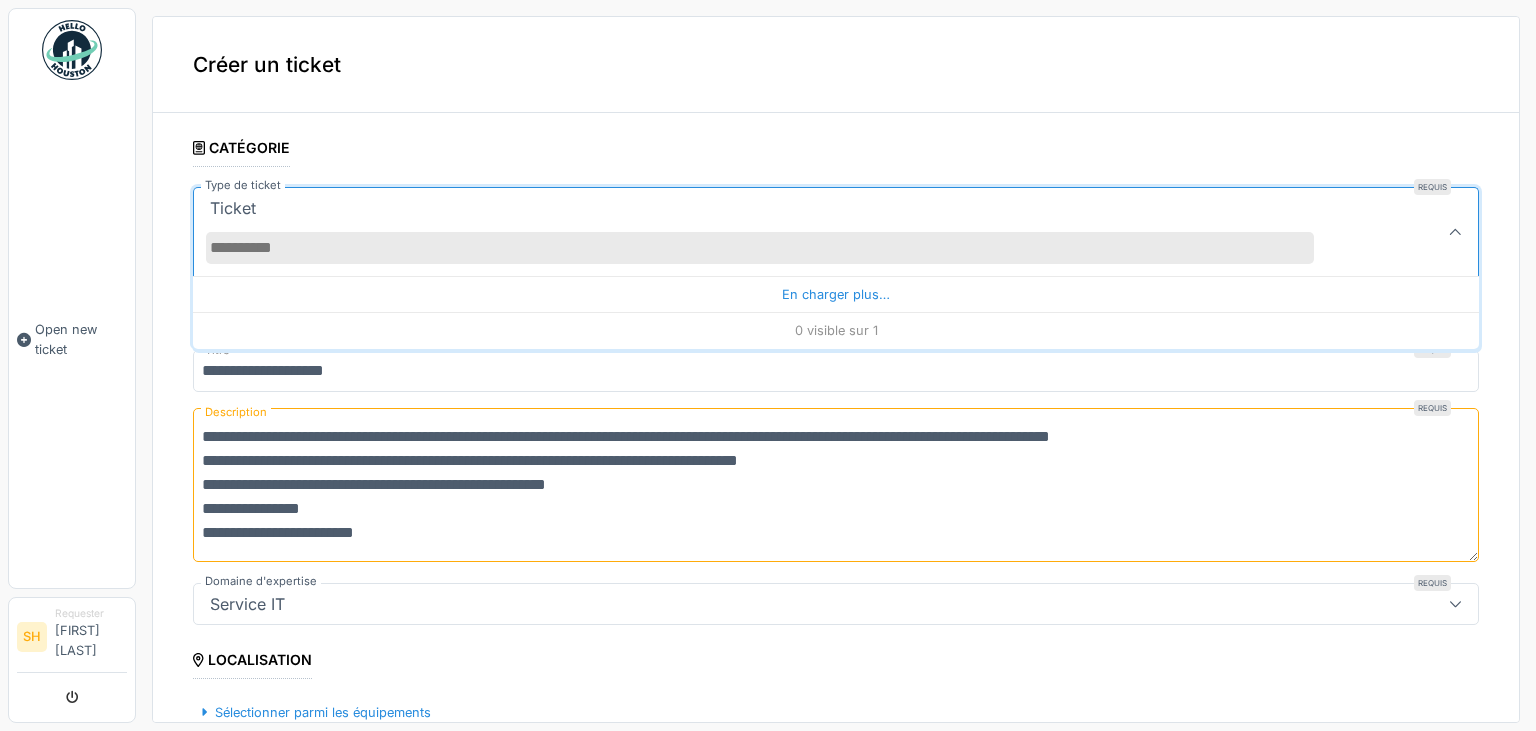 drag, startPoint x: 595, startPoint y: 444, endPoint x: 494, endPoint y: 502, distance: 116.46888 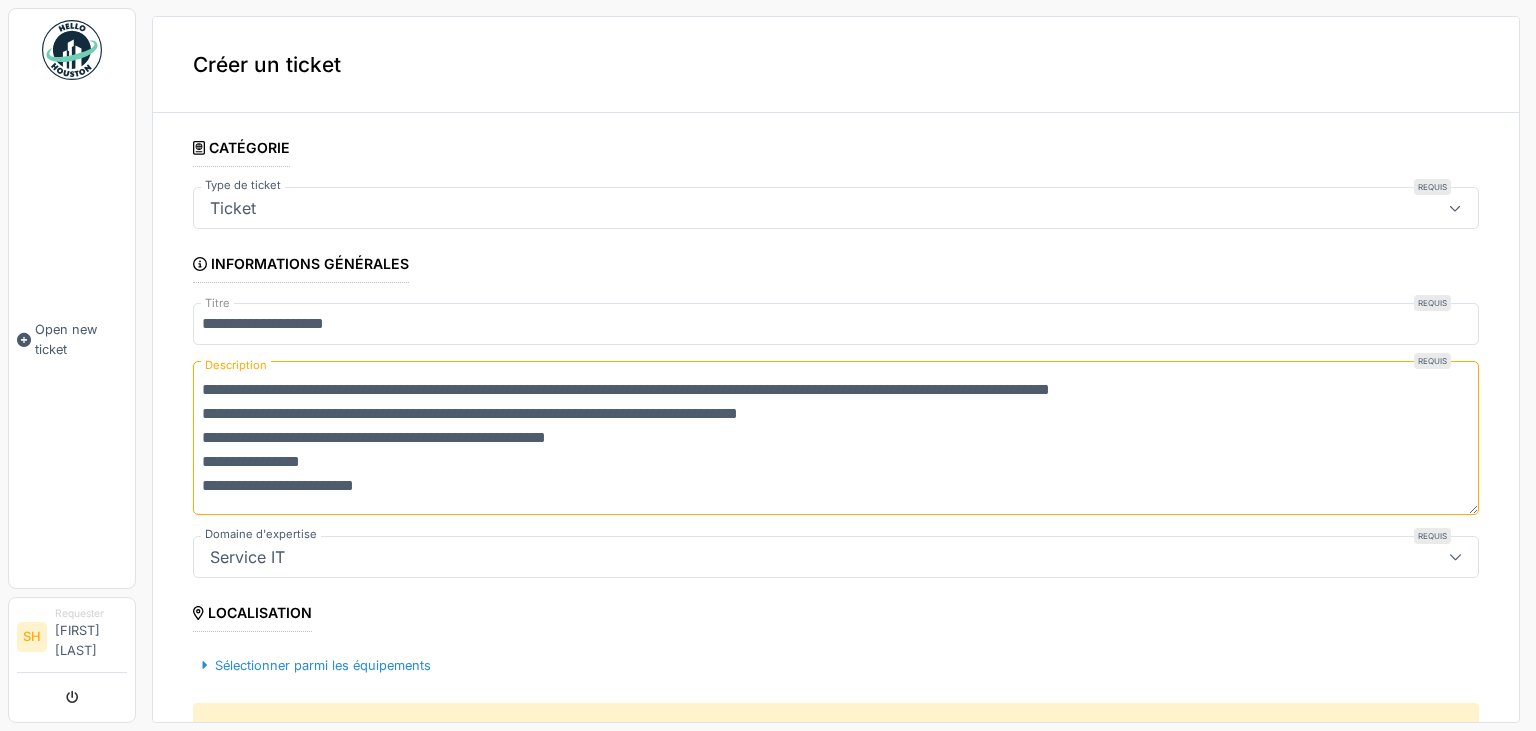 drag, startPoint x: 411, startPoint y: 489, endPoint x: 111, endPoint y: 233, distance: 394.38052 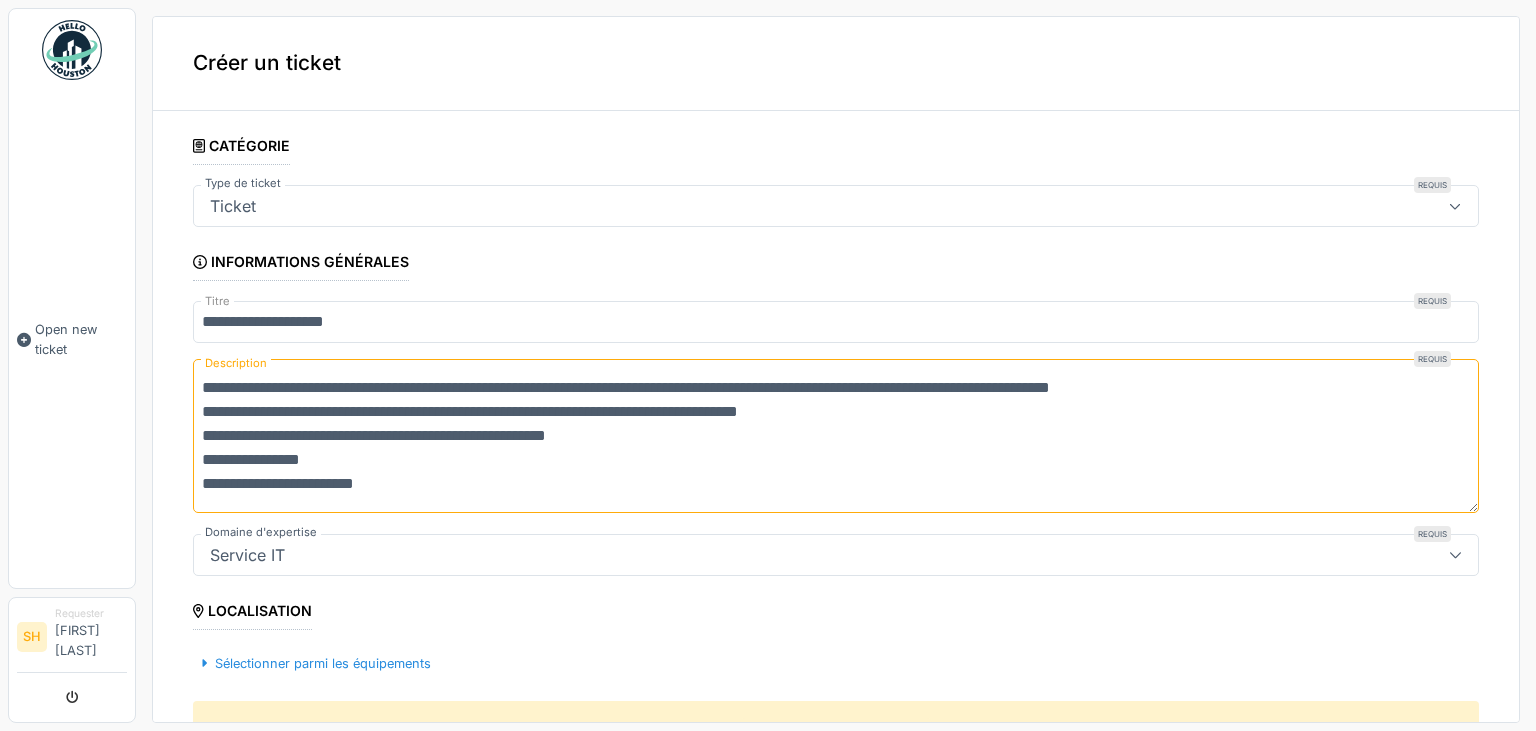 scroll, scrollTop: 0, scrollLeft: 0, axis: both 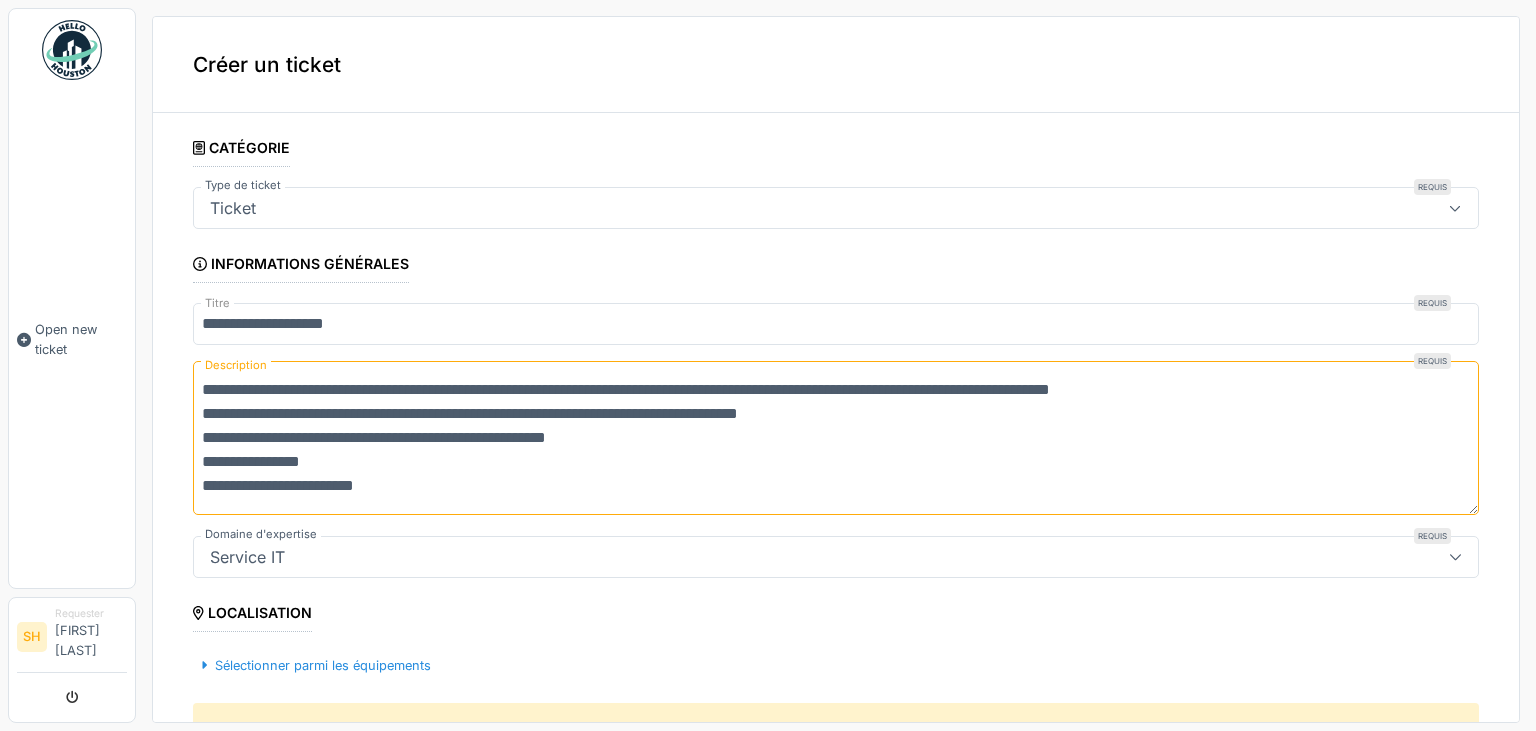 click on "**********" at bounding box center (836, 716) 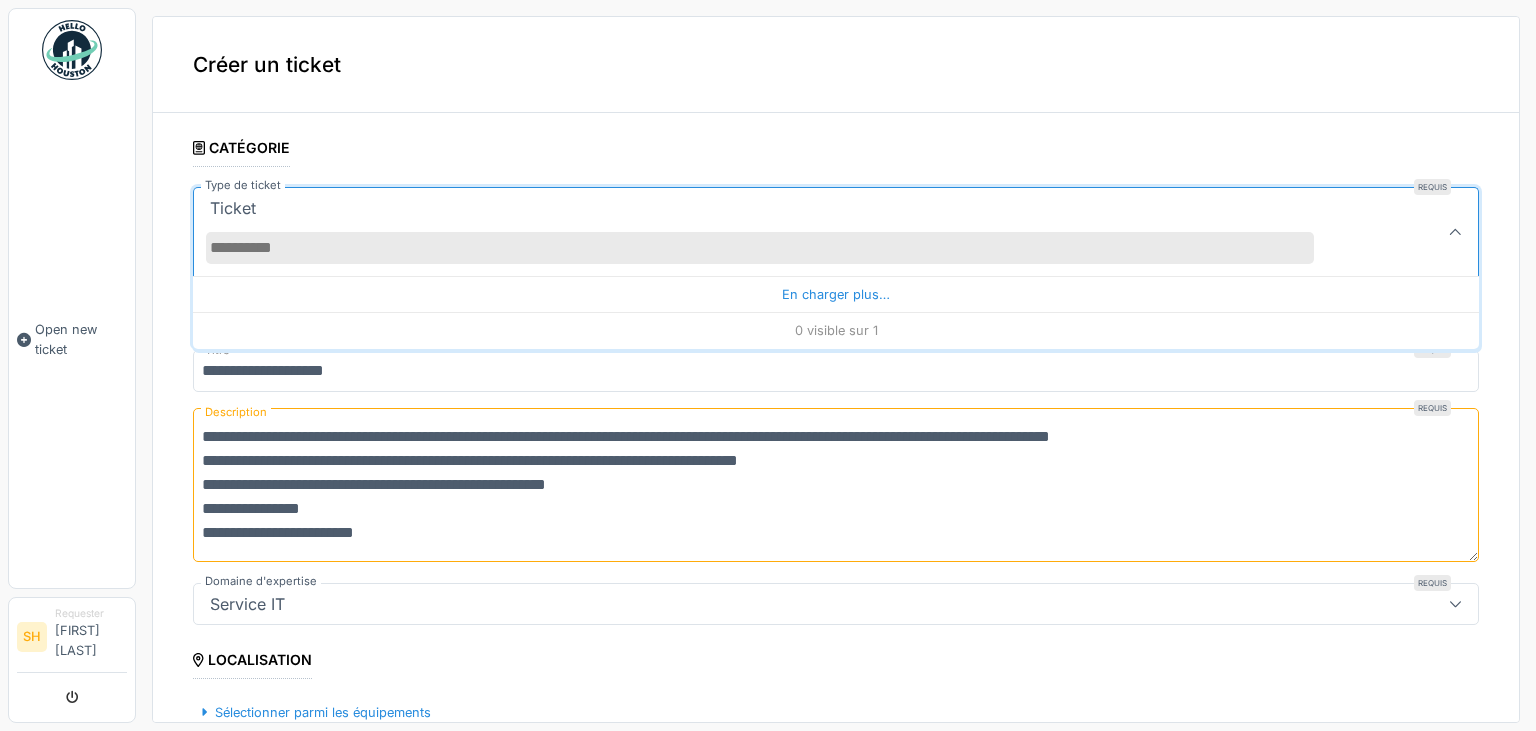 click on "**********" at bounding box center [836, 369] 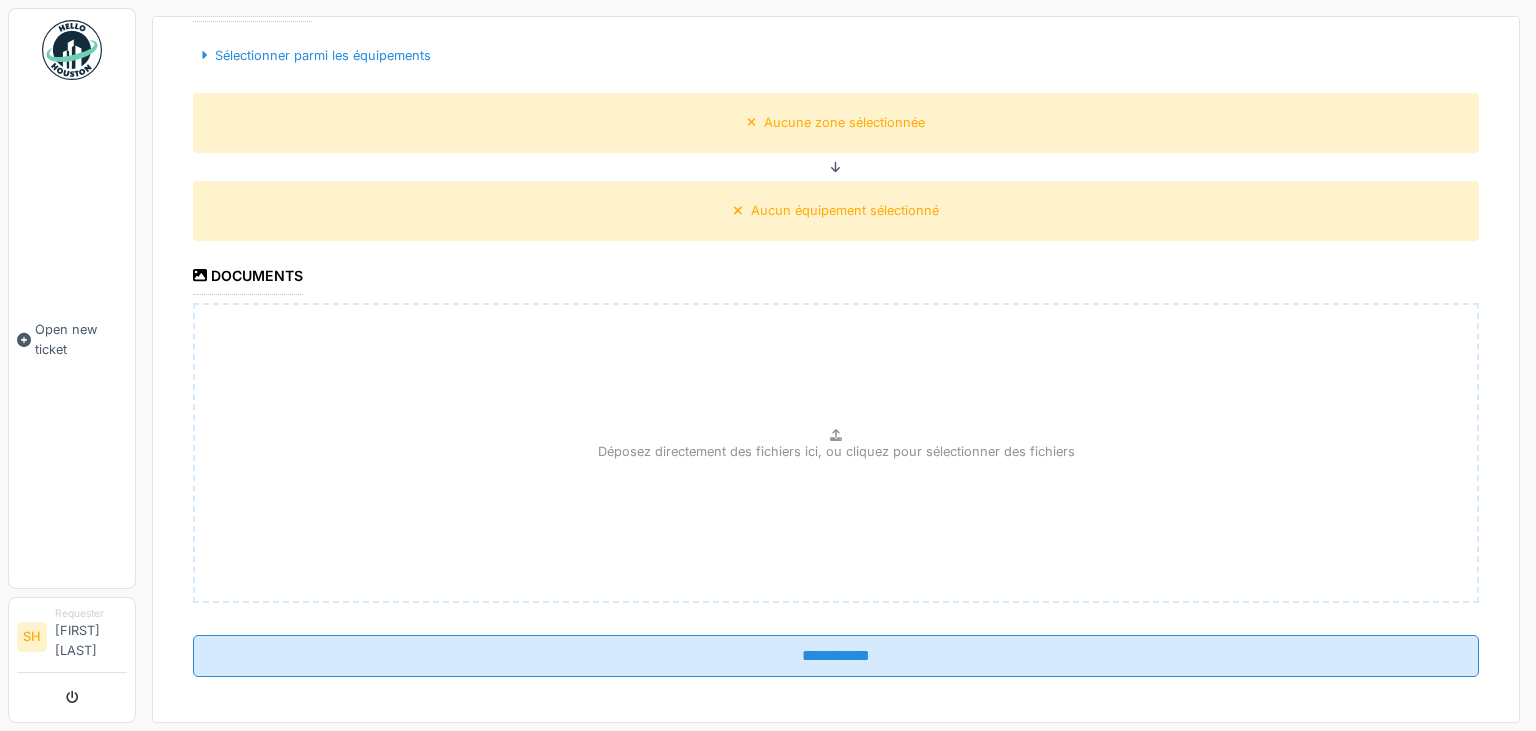 scroll, scrollTop: 613, scrollLeft: 0, axis: vertical 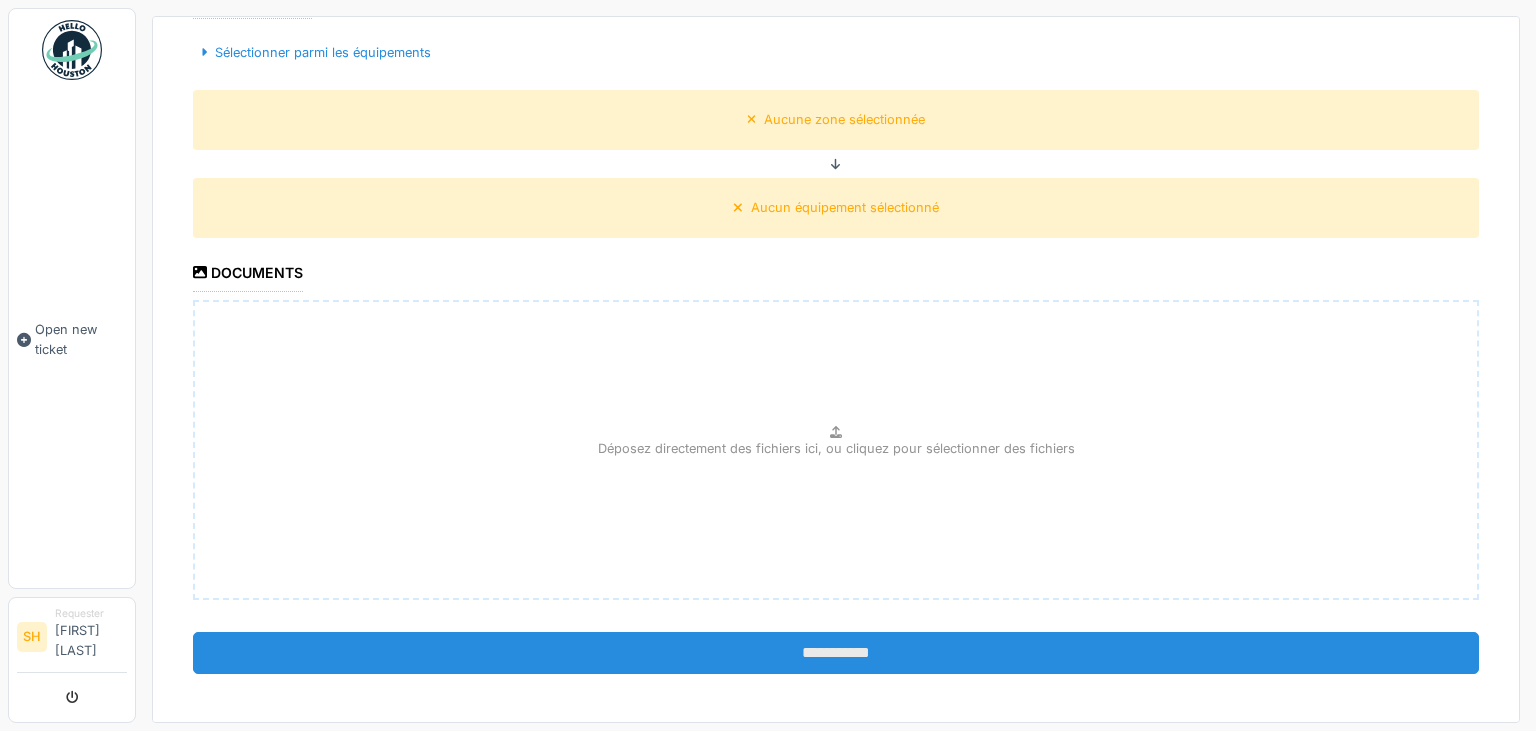 click on "**********" at bounding box center [836, 653] 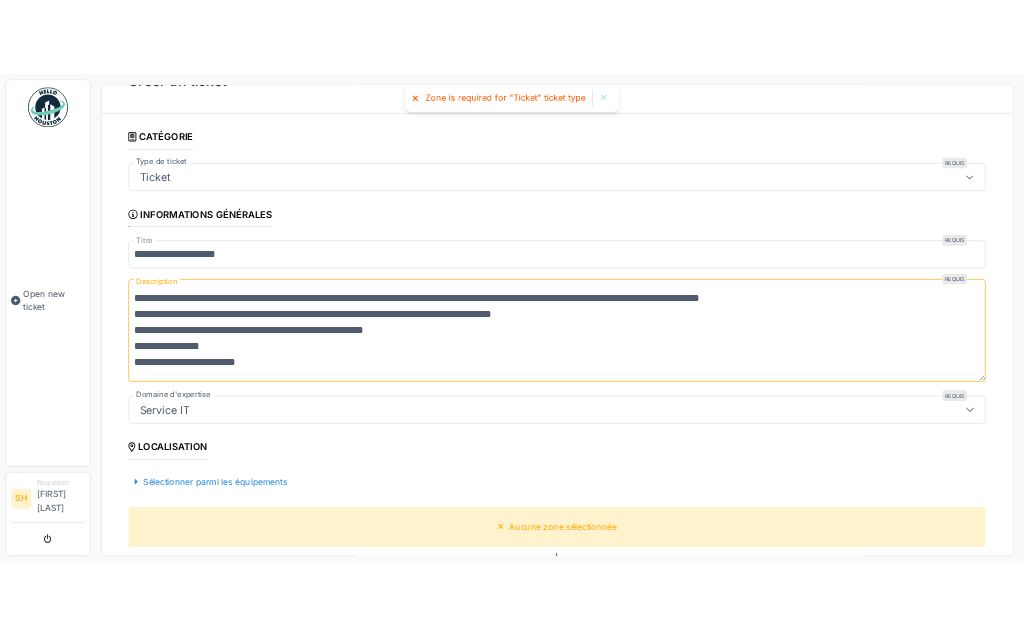 scroll, scrollTop: 0, scrollLeft: 0, axis: both 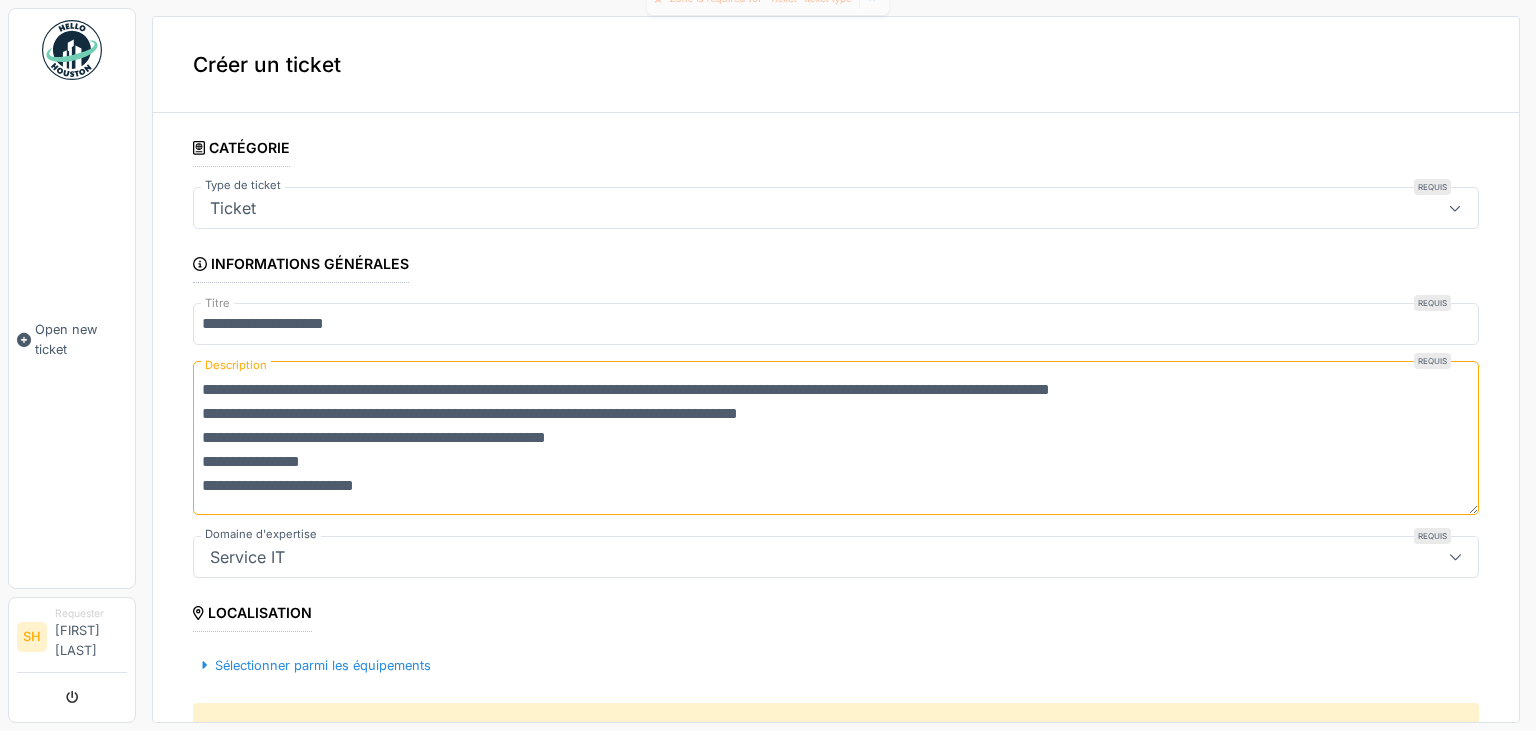 click 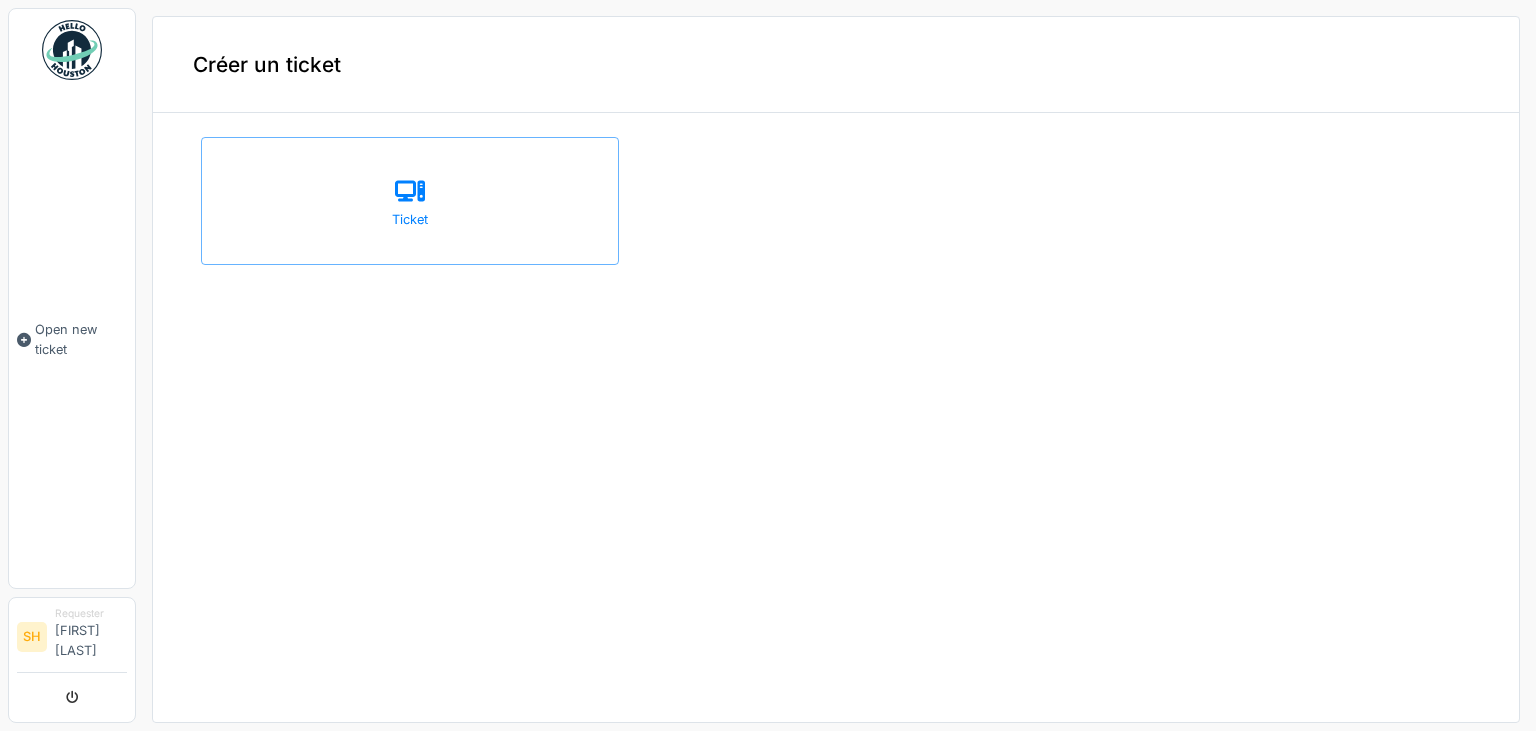 scroll, scrollTop: 0, scrollLeft: 0, axis: both 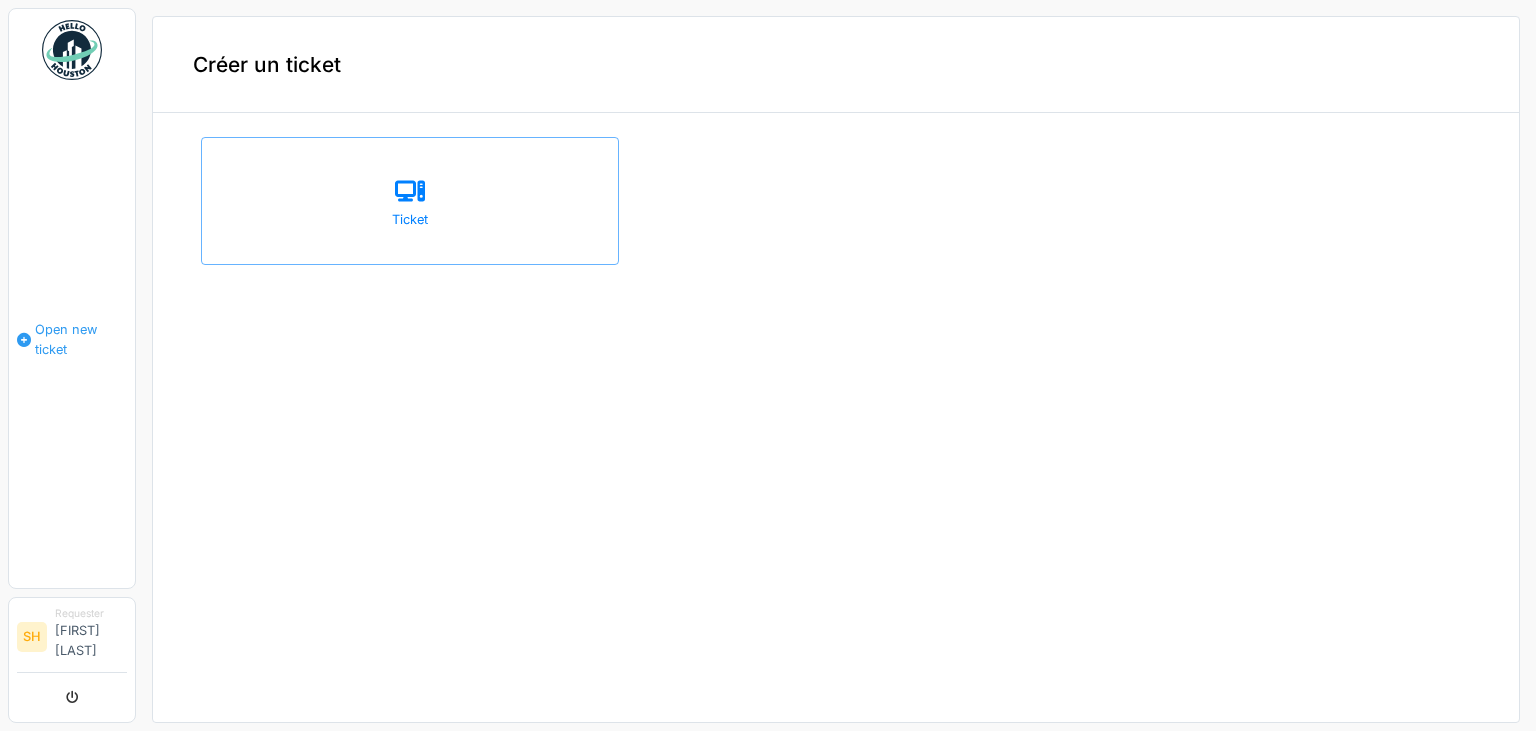 click on "Open new ticket" at bounding box center [81, 339] 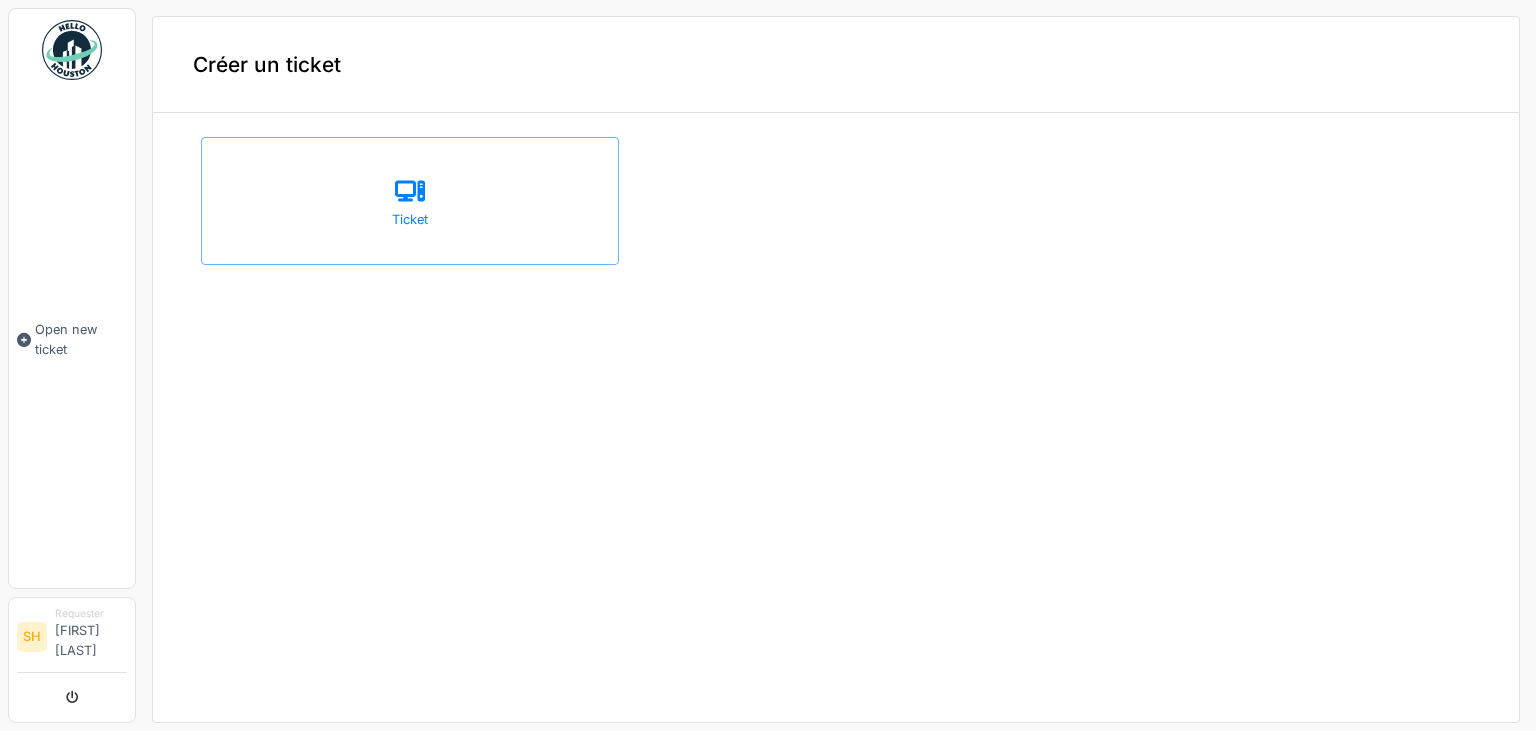 scroll, scrollTop: 0, scrollLeft: 0, axis: both 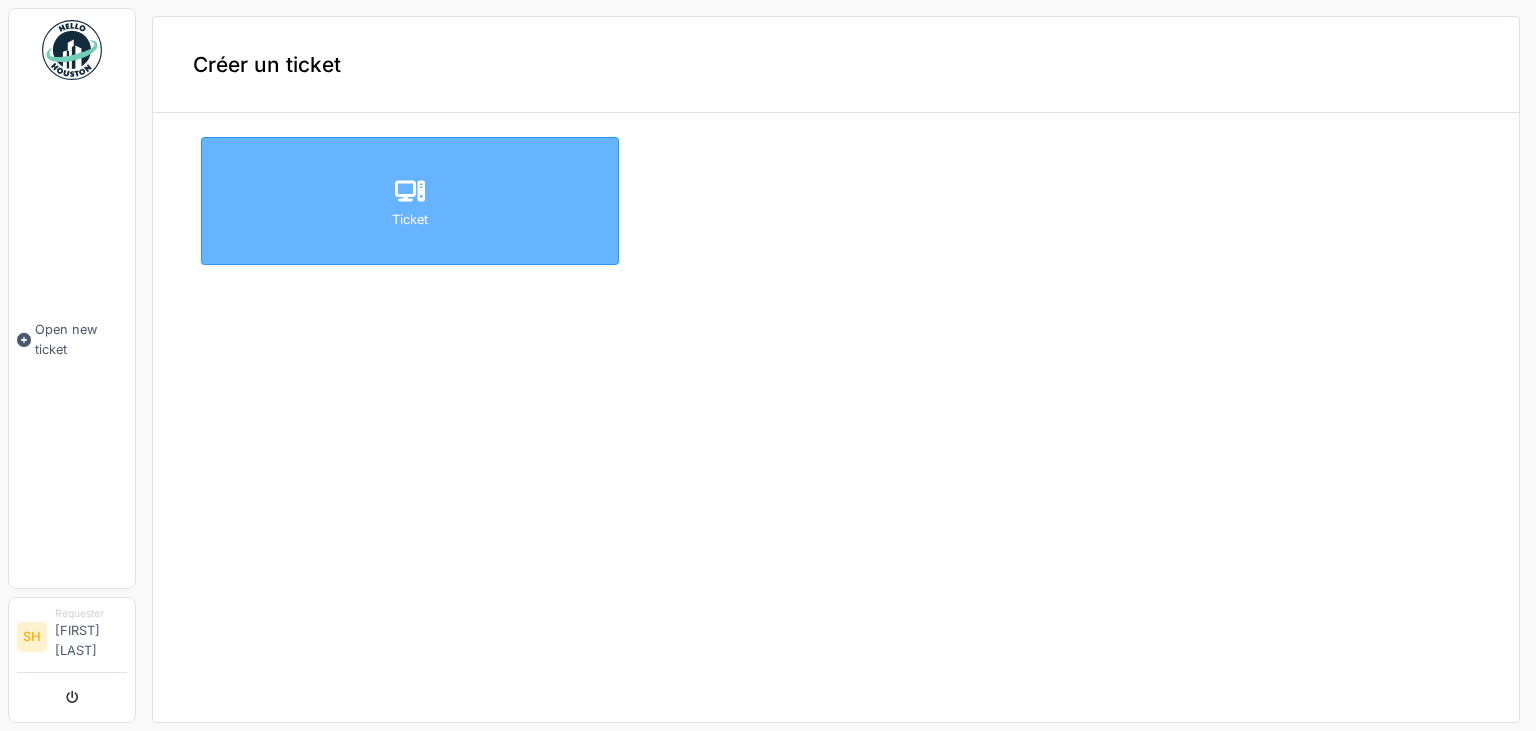 click 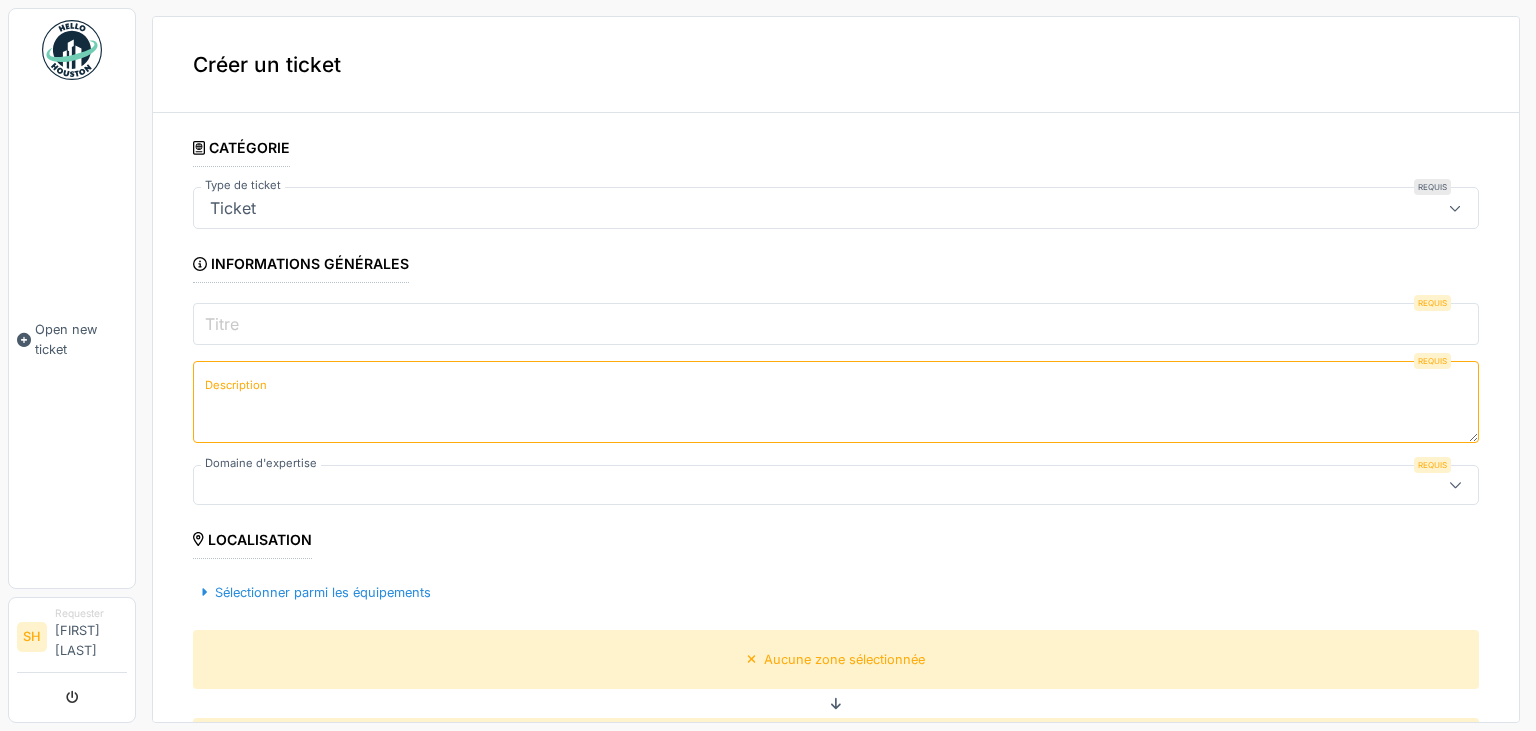 click at bounding box center (1455, 208) 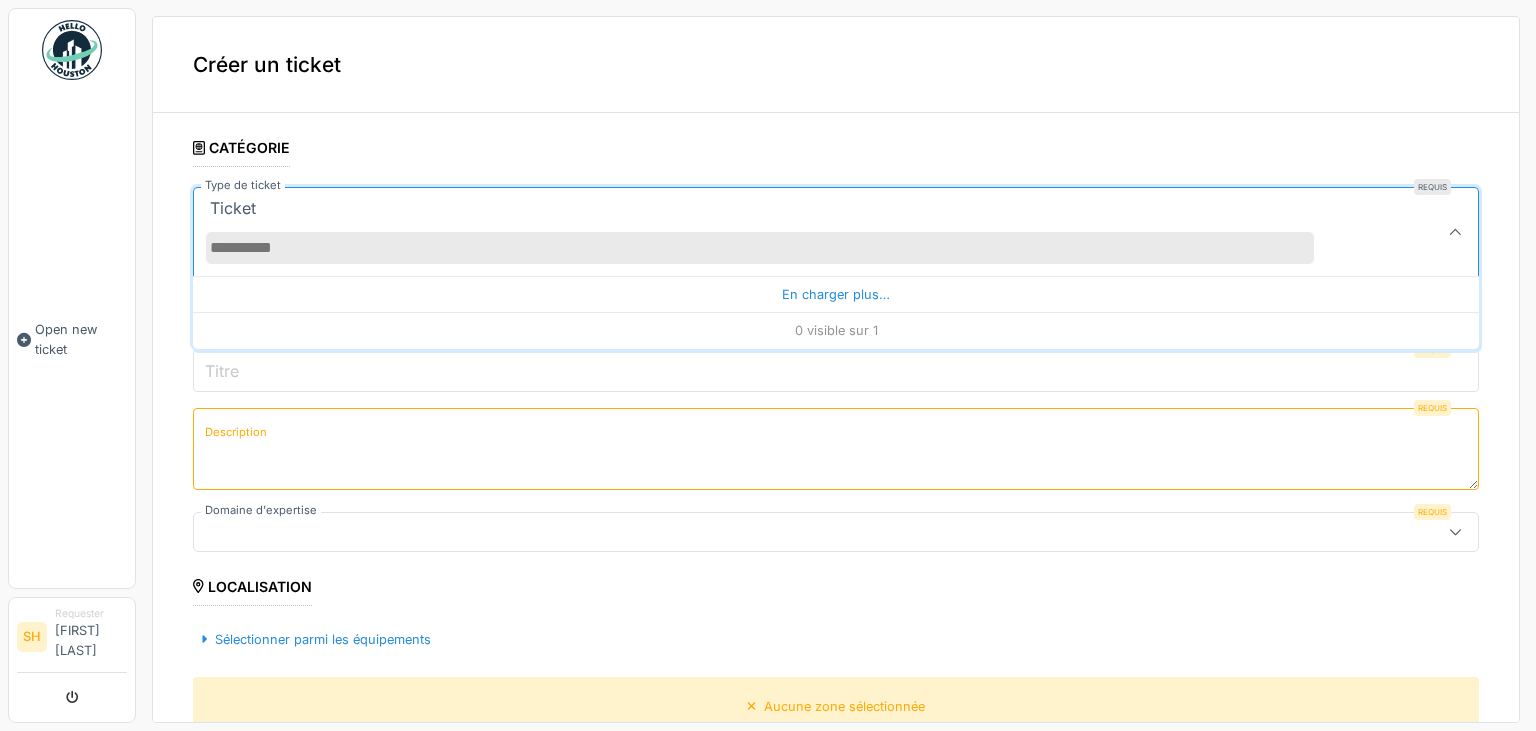 click on "Ticket" at bounding box center (233, 208) 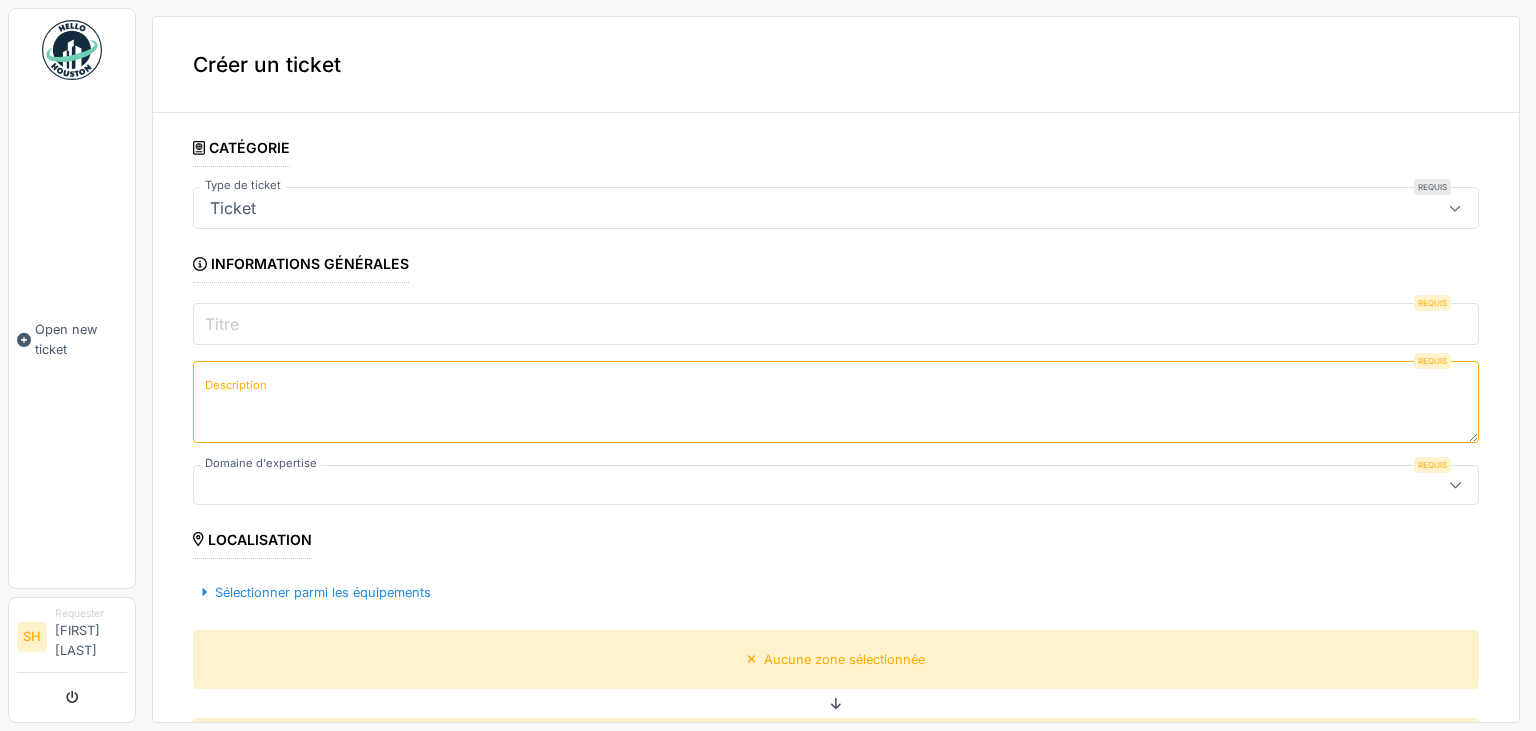 click on "Ticket" at bounding box center (233, 208) 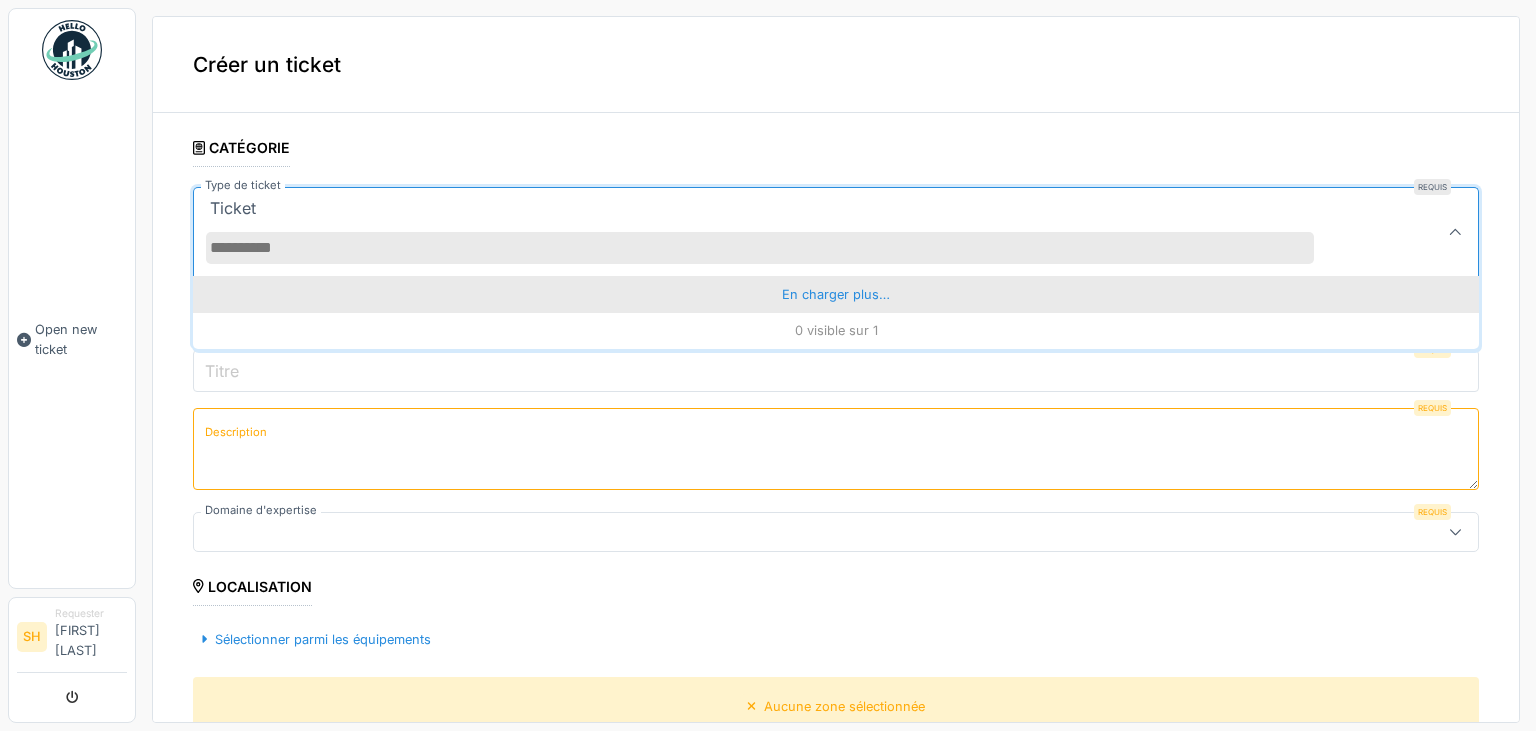 click on "En charger plus…" at bounding box center [836, 294] 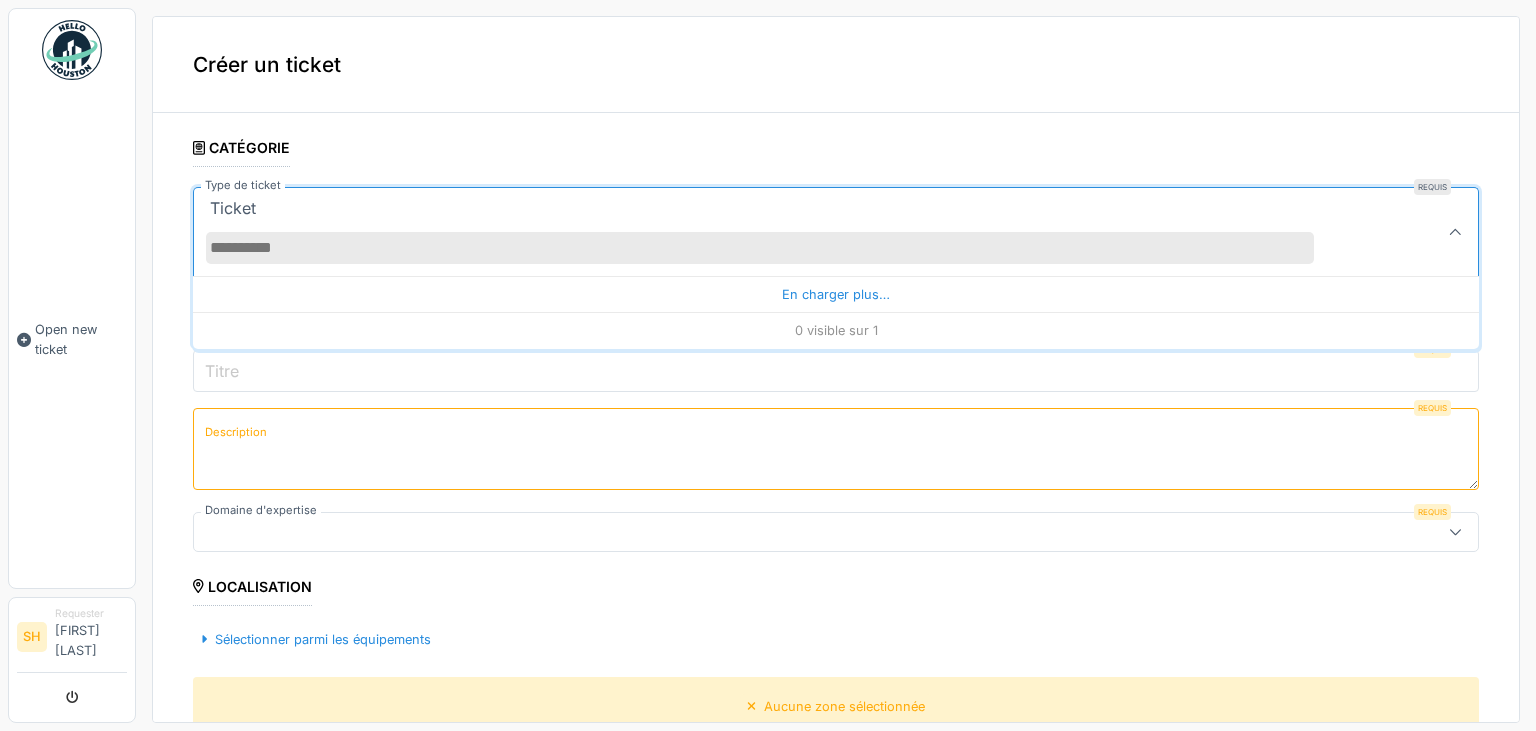 click on "Type de ticket" at bounding box center (760, 248) 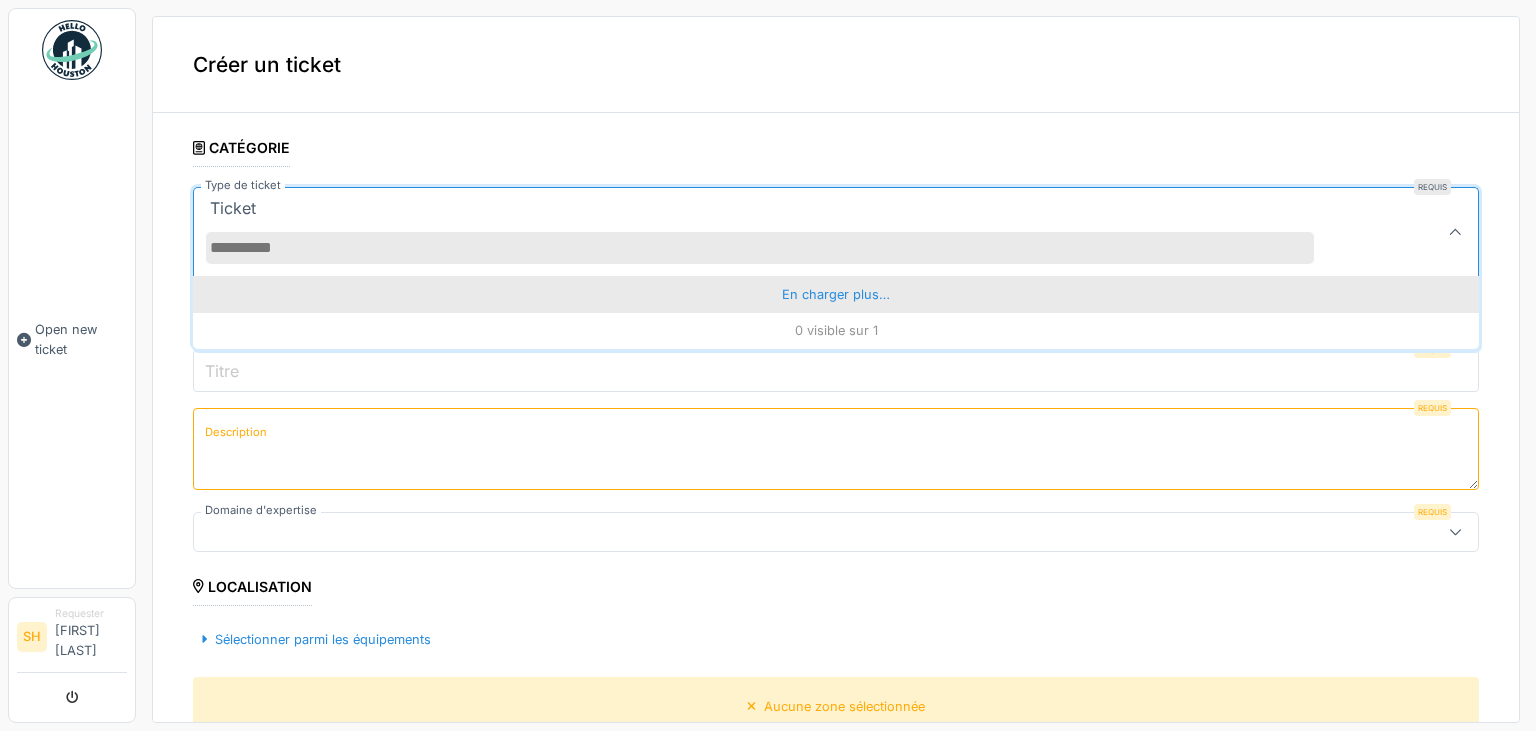 click on "En charger plus…" at bounding box center [836, 294] 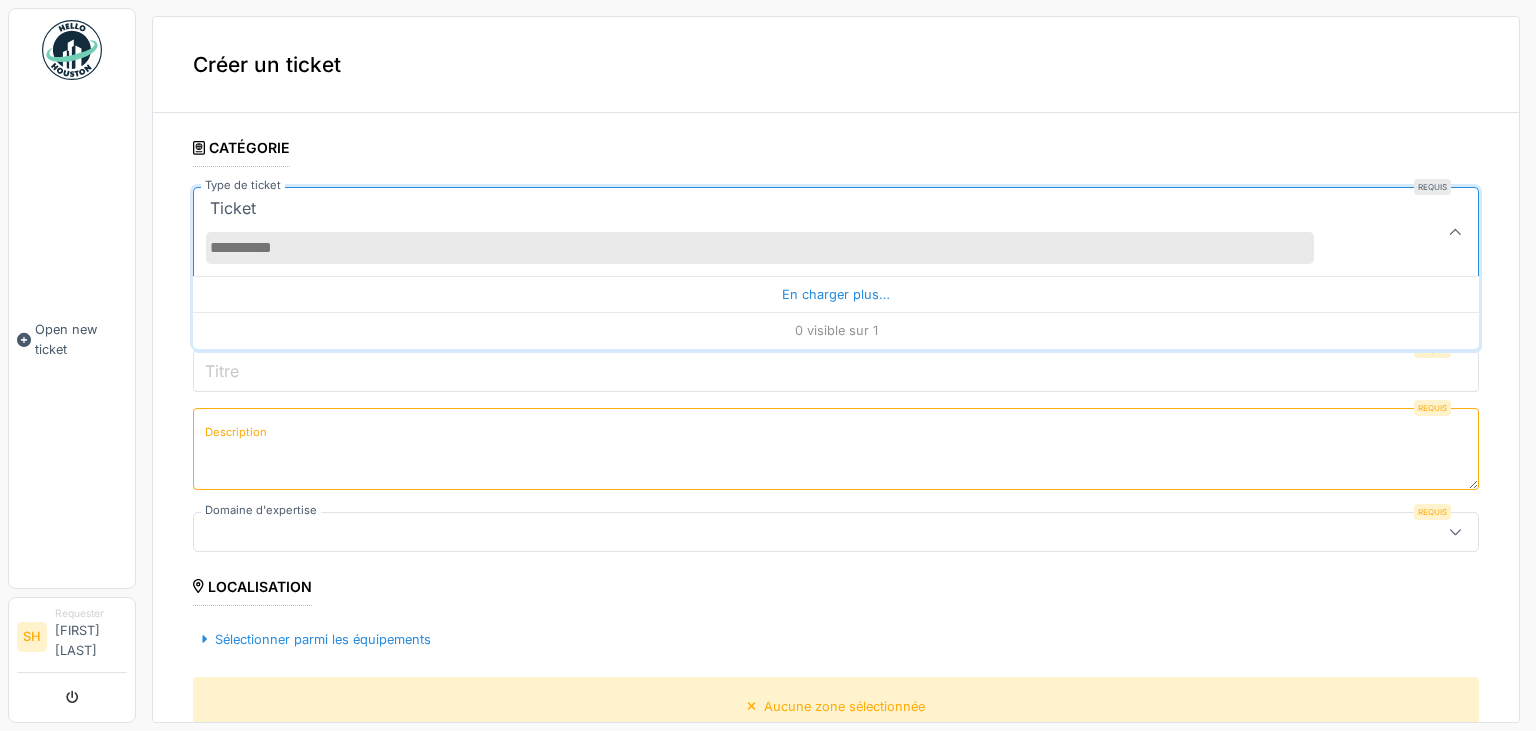 scroll, scrollTop: 192, scrollLeft: 0, axis: vertical 